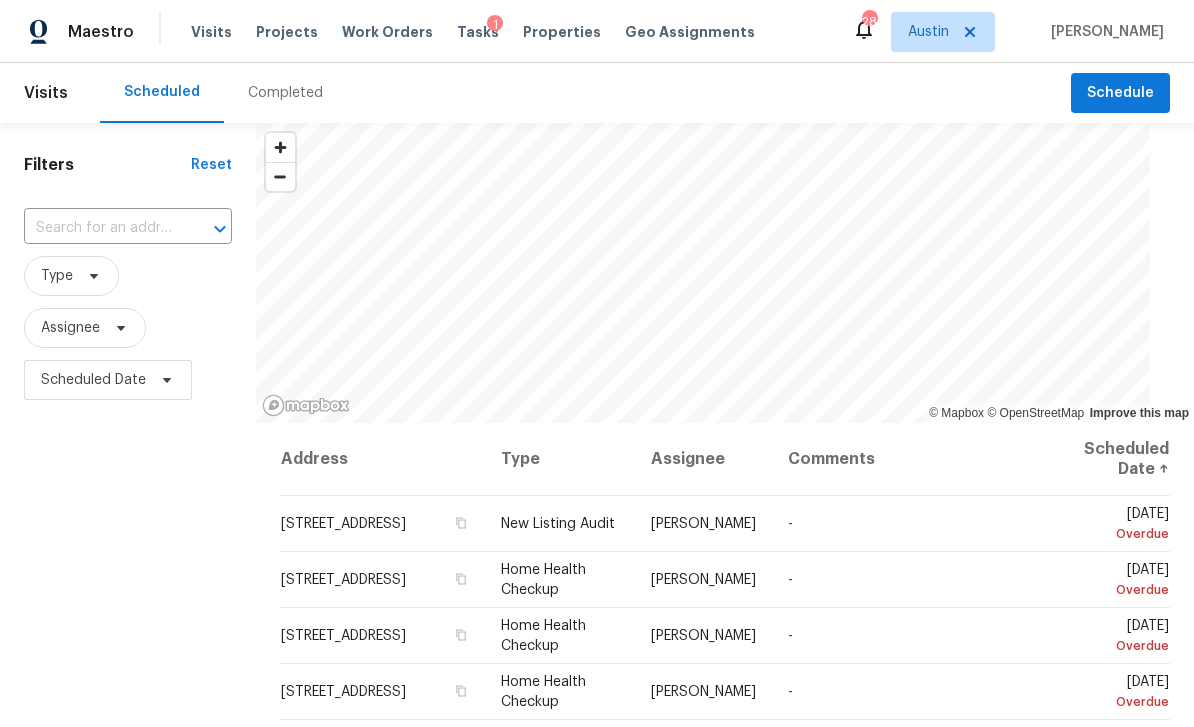 scroll, scrollTop: 0, scrollLeft: 0, axis: both 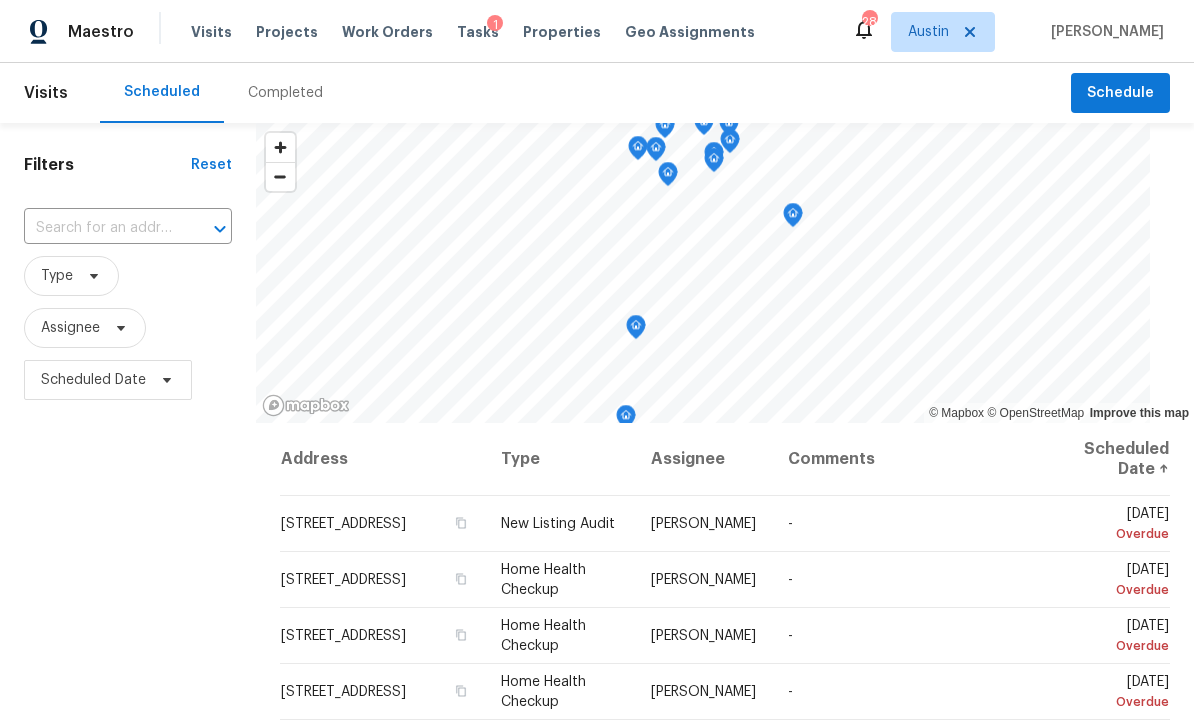 click on "Properties" at bounding box center (562, 32) 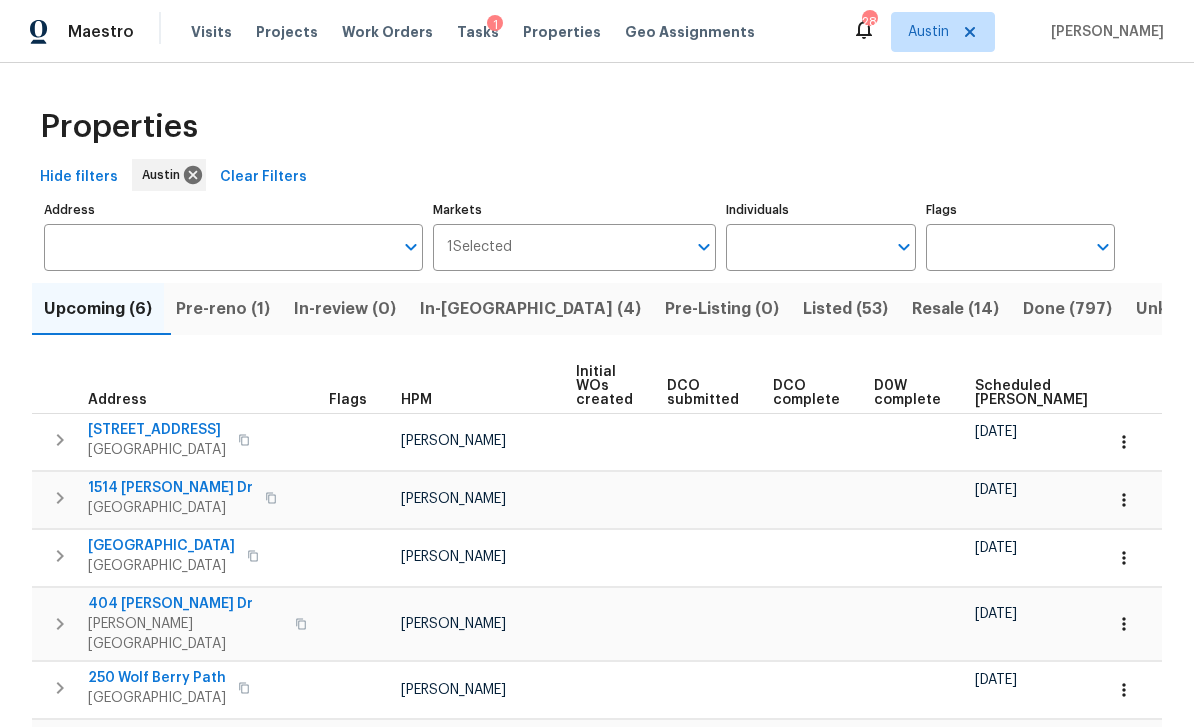 click on "In-reno (4)" at bounding box center (530, 309) 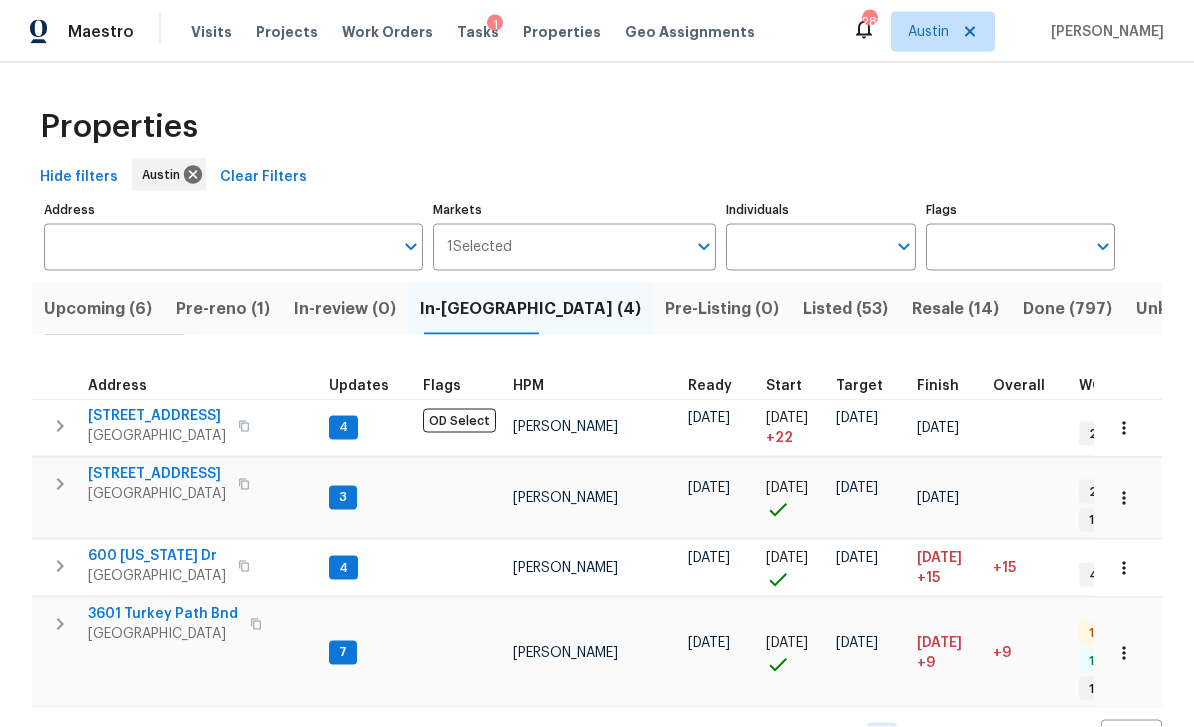scroll, scrollTop: 0, scrollLeft: 0, axis: both 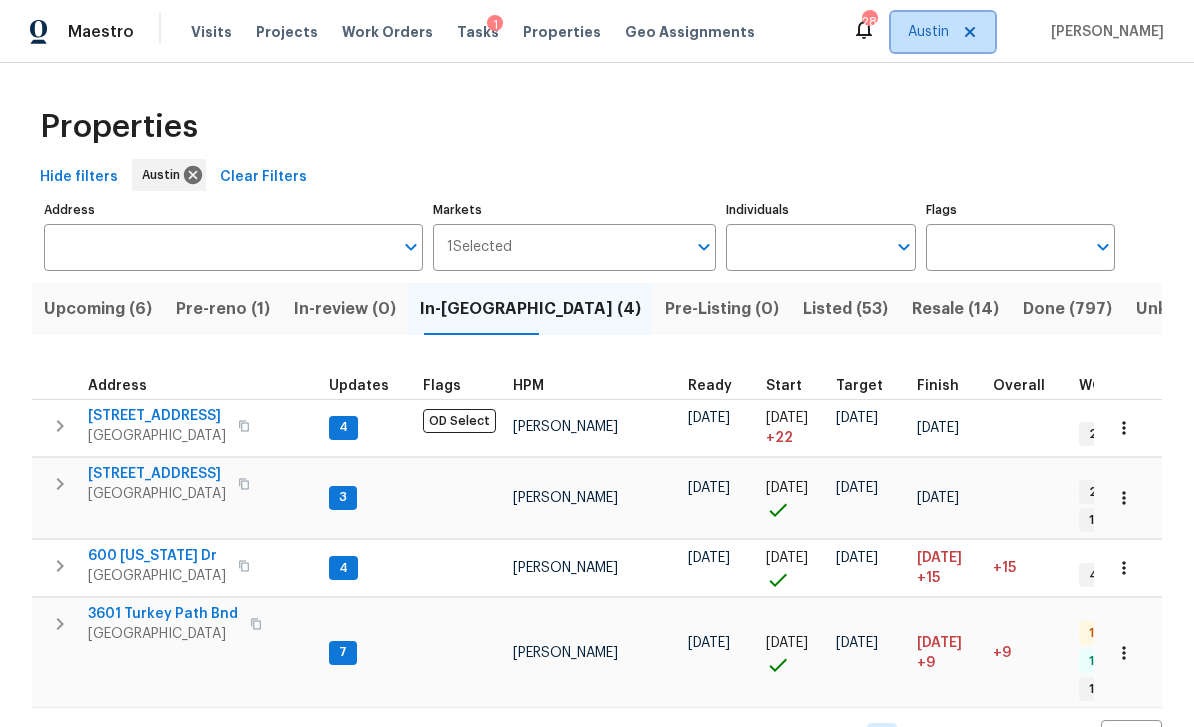 click on "Austin" at bounding box center [928, 32] 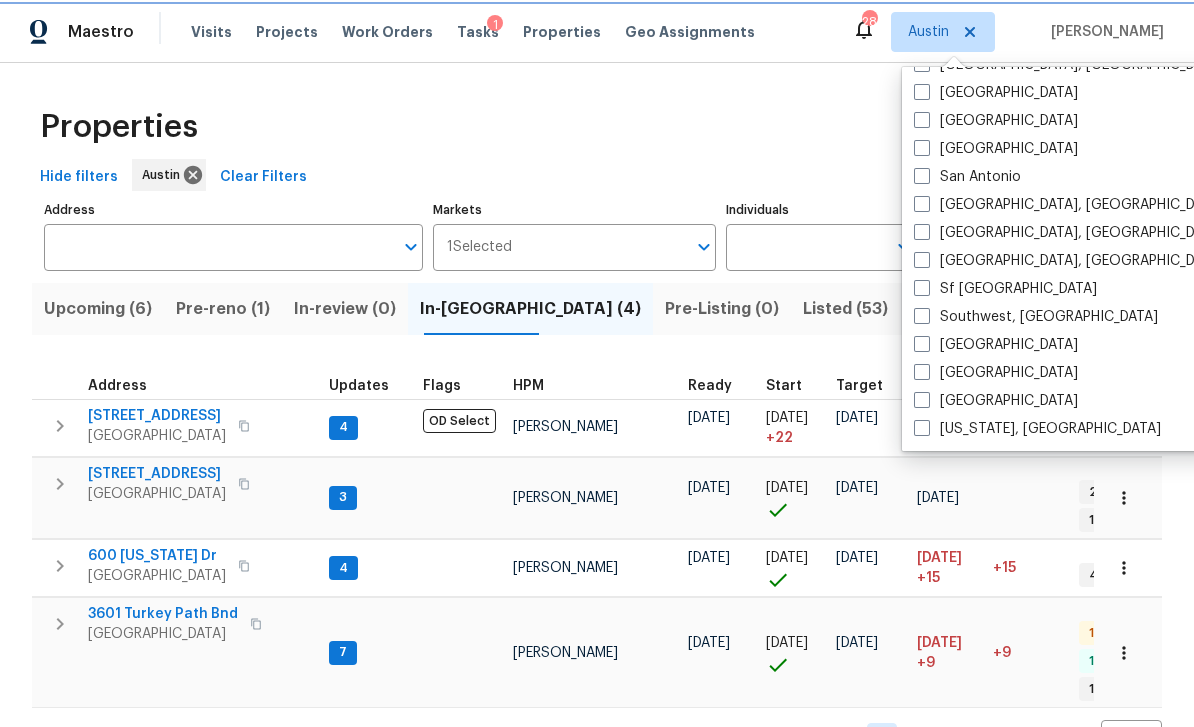 scroll, scrollTop: 1340, scrollLeft: 0, axis: vertical 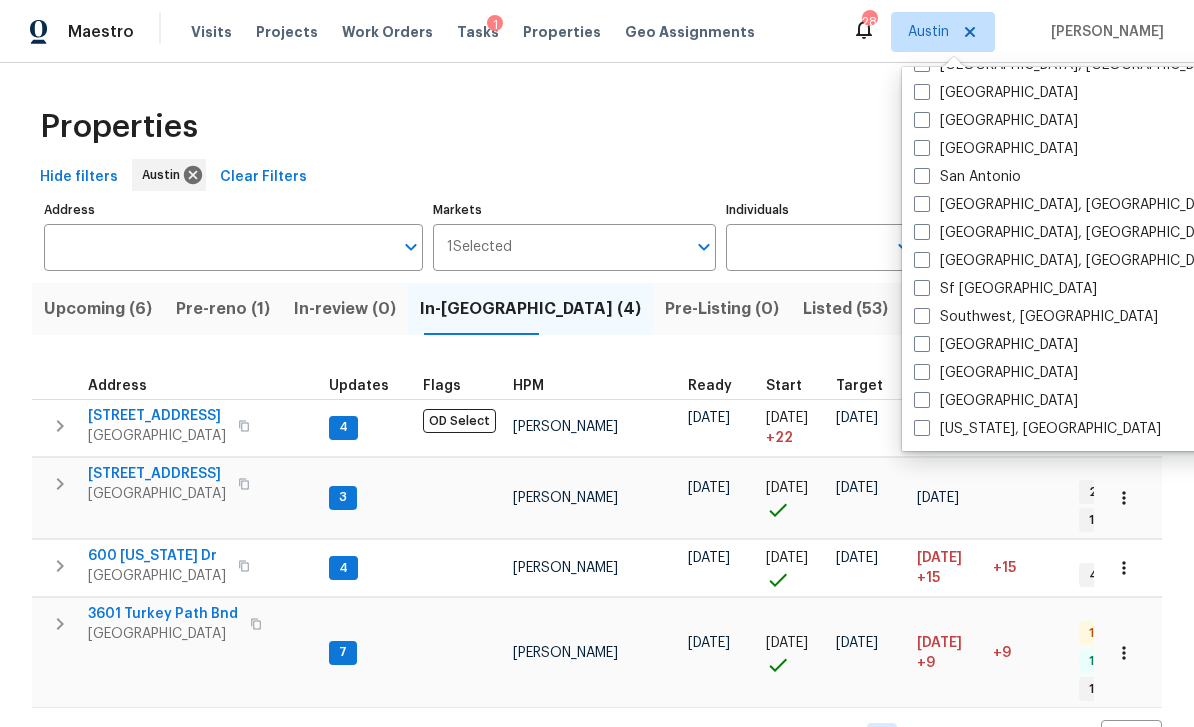 click on "San Antonio" at bounding box center [967, 177] 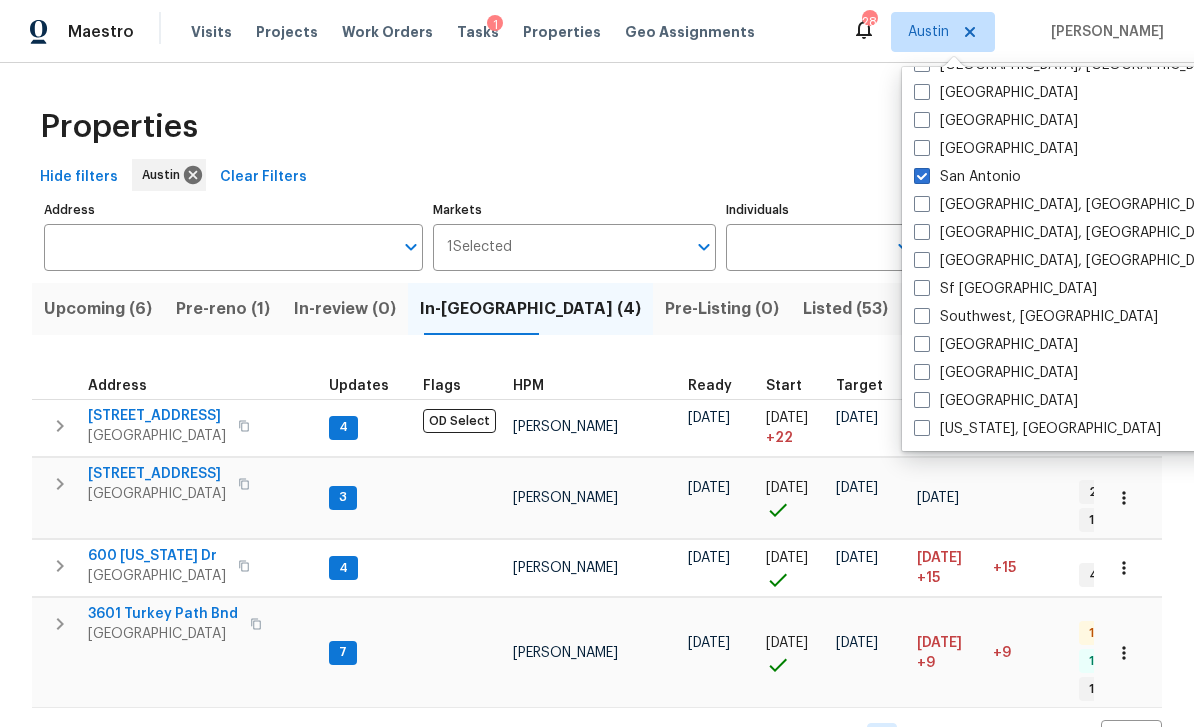 checkbox on "true" 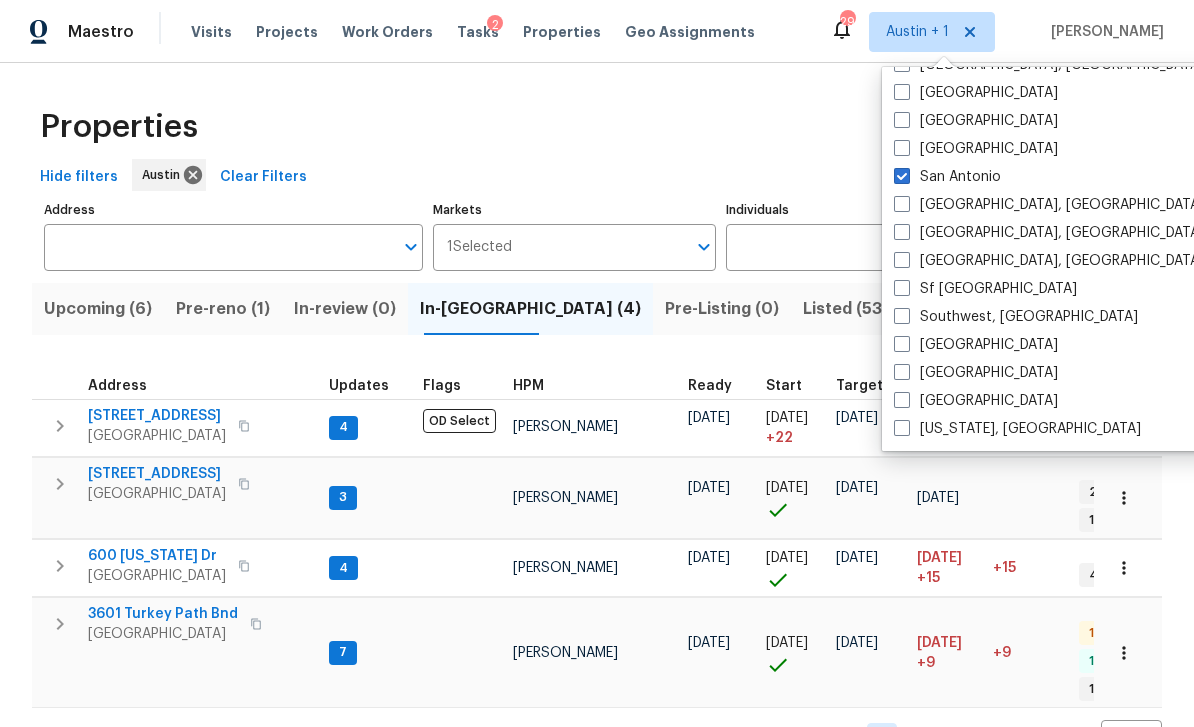 click on "Properties" at bounding box center (597, 127) 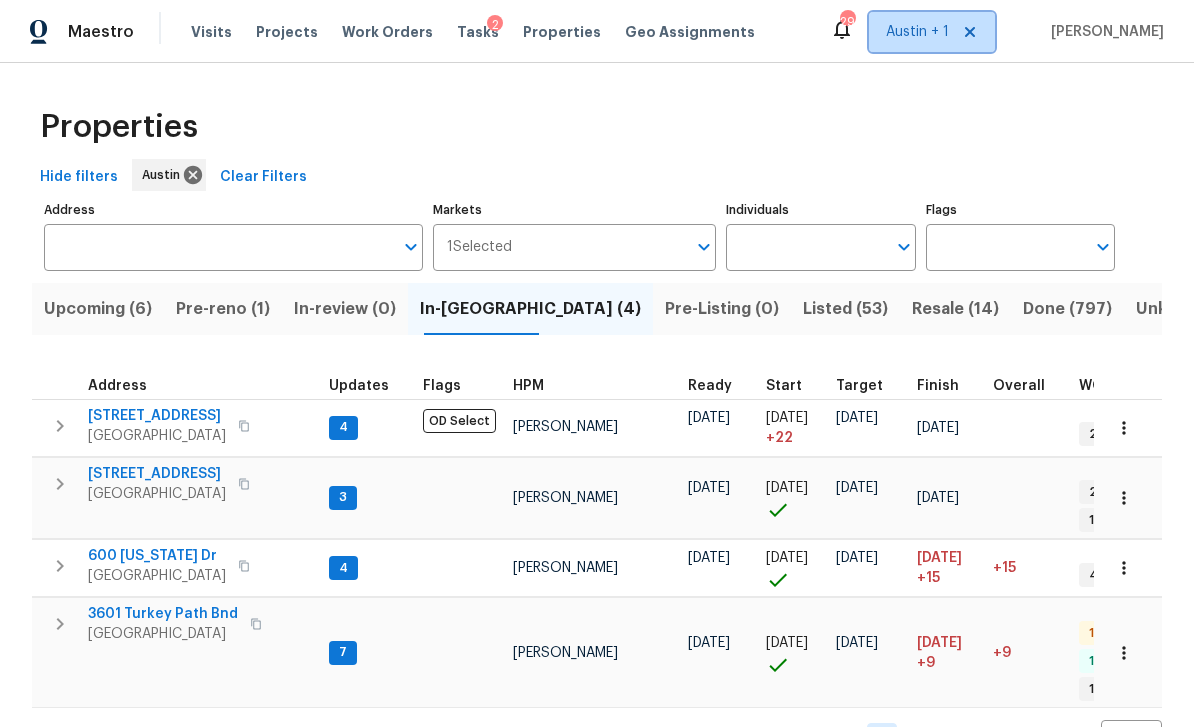 click on "Austin + 1" at bounding box center [917, 32] 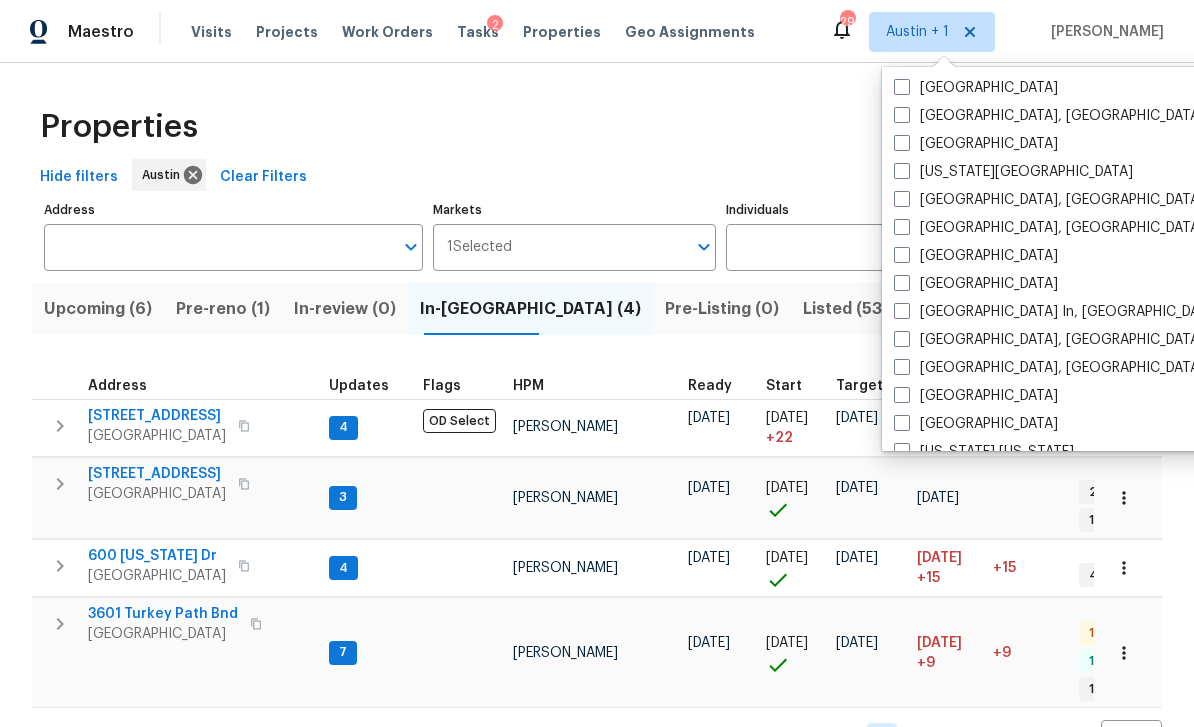 scroll, scrollTop: 717, scrollLeft: 0, axis: vertical 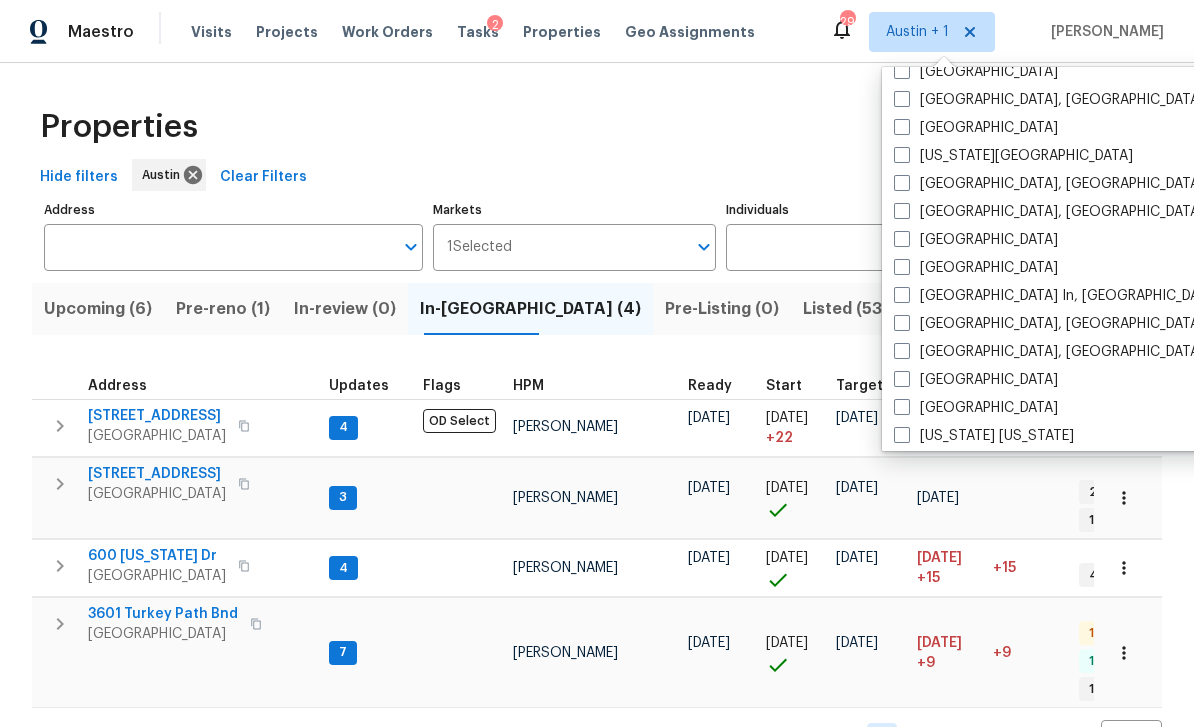 click on "[GEOGRAPHIC_DATA], [GEOGRAPHIC_DATA]" at bounding box center (1049, 184) 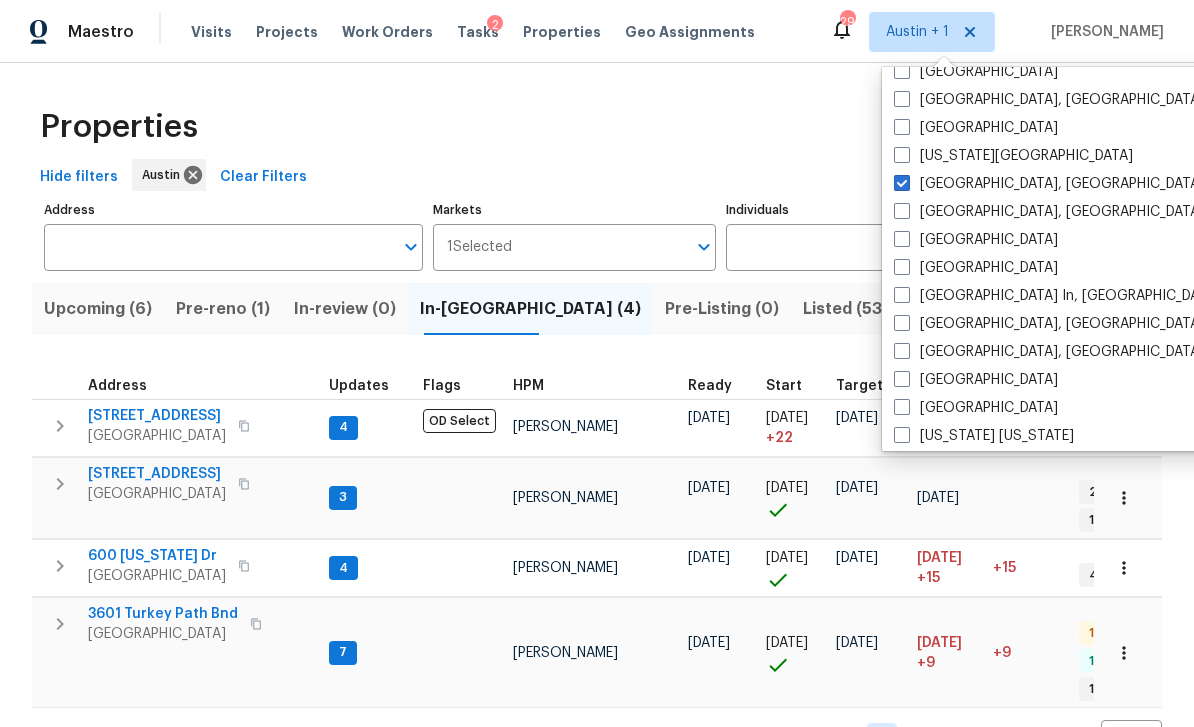 checkbox on "true" 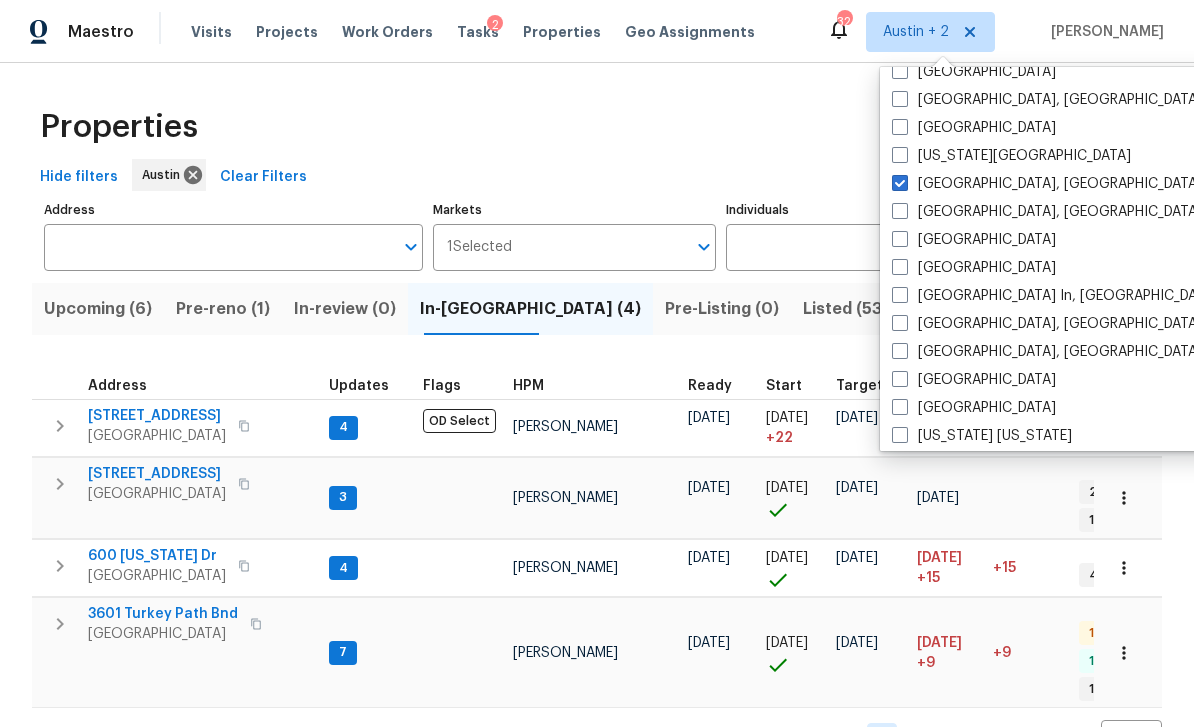 click on "Properties" at bounding box center (597, 127) 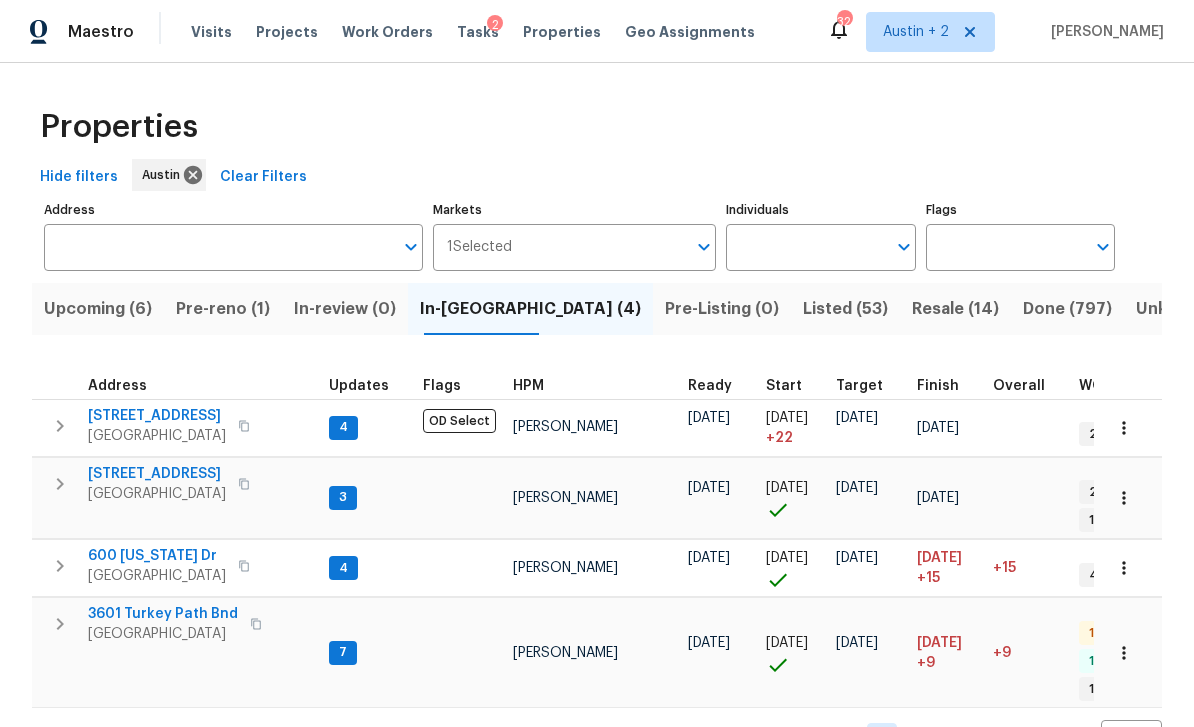 scroll, scrollTop: 0, scrollLeft: 0, axis: both 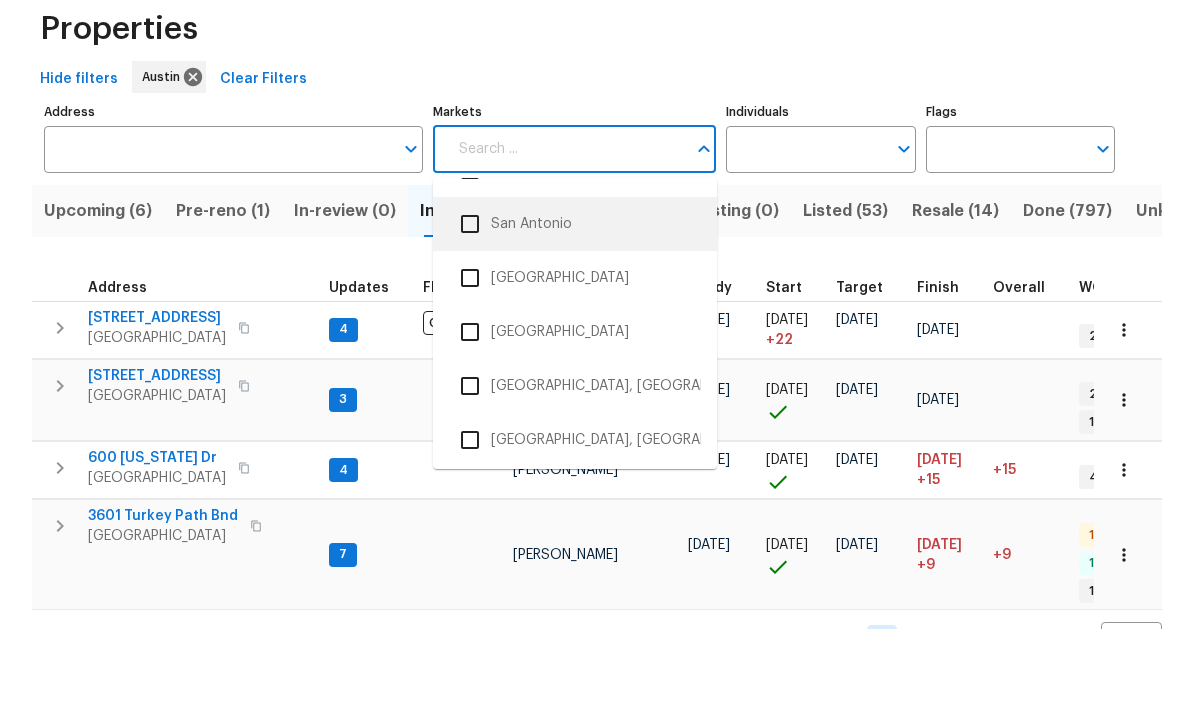 click on "San Antonio" at bounding box center [575, 322] 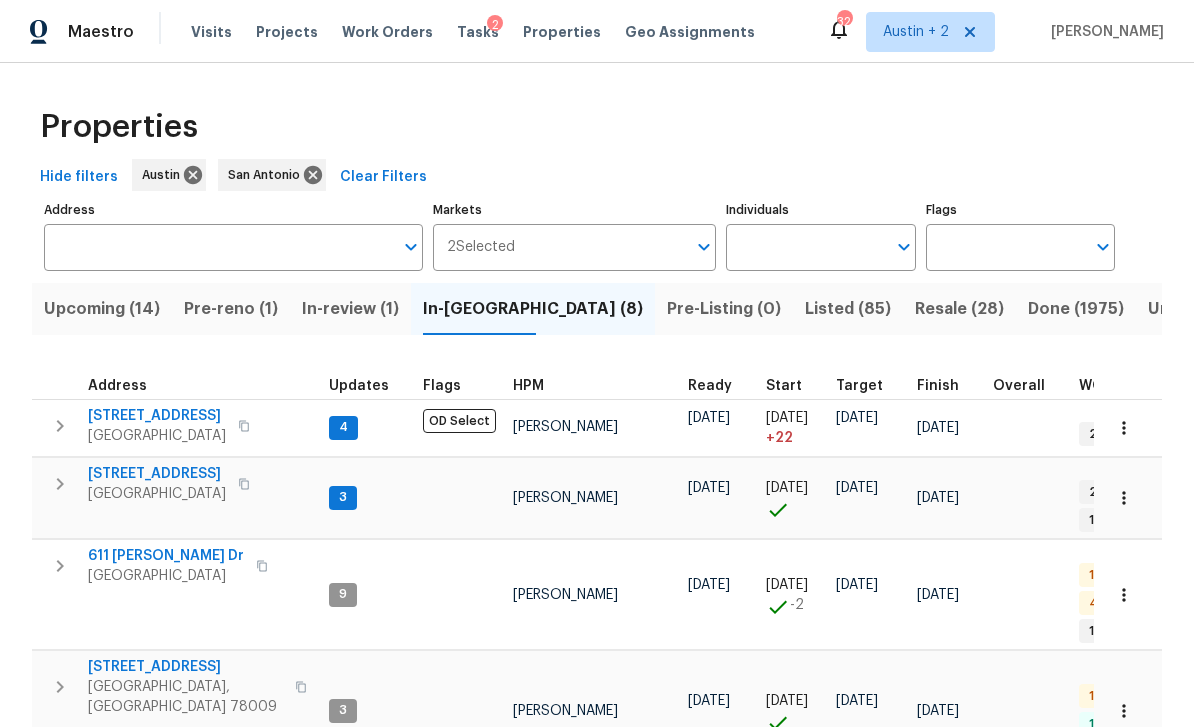 click on "Properties" at bounding box center (597, 127) 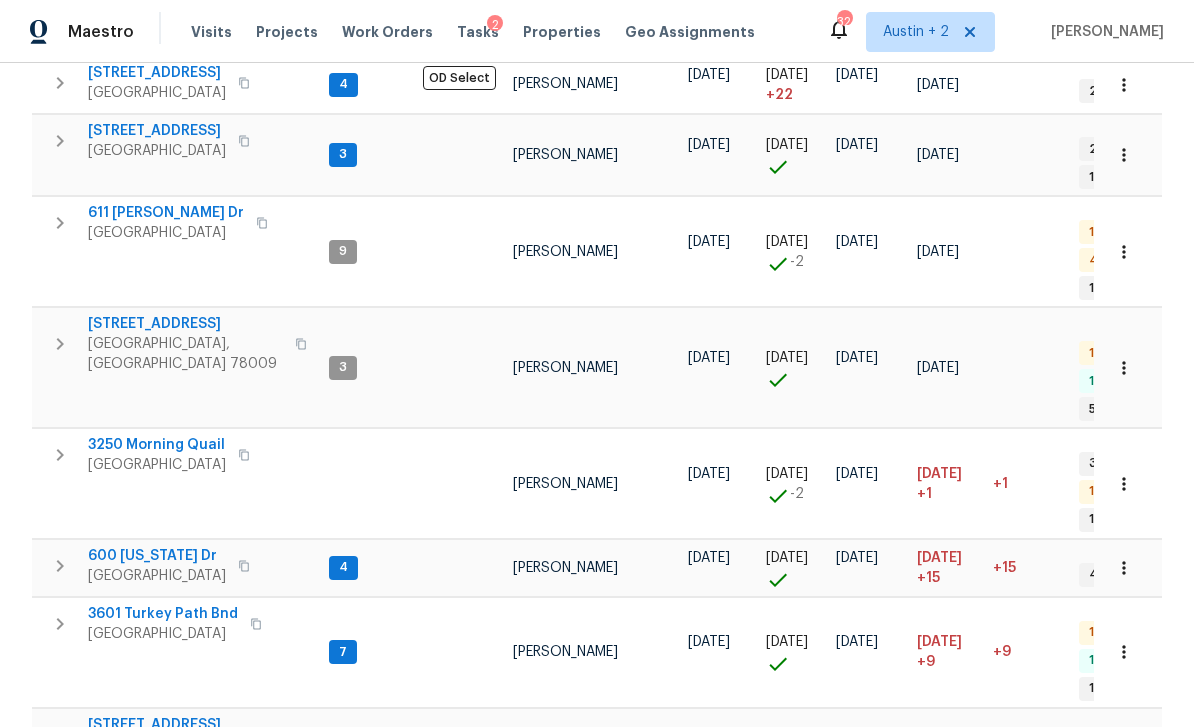 scroll, scrollTop: 342, scrollLeft: 0, axis: vertical 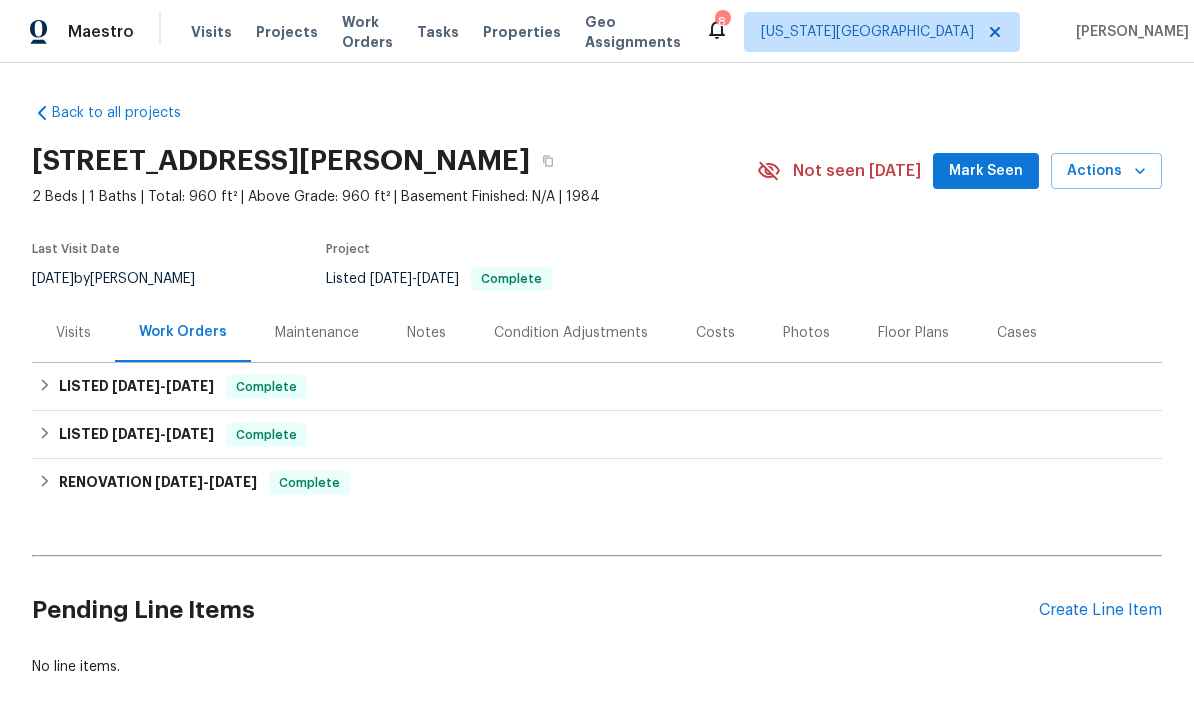 click on "Visits" at bounding box center [211, 32] 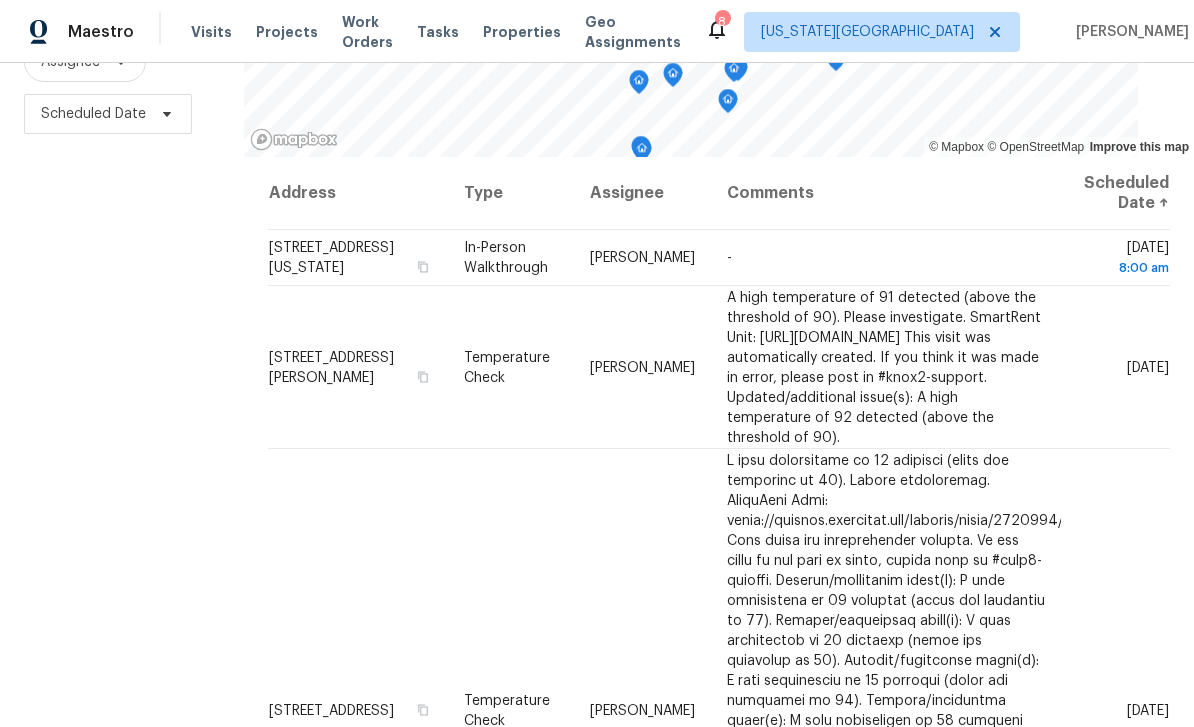 scroll, scrollTop: 265, scrollLeft: 0, axis: vertical 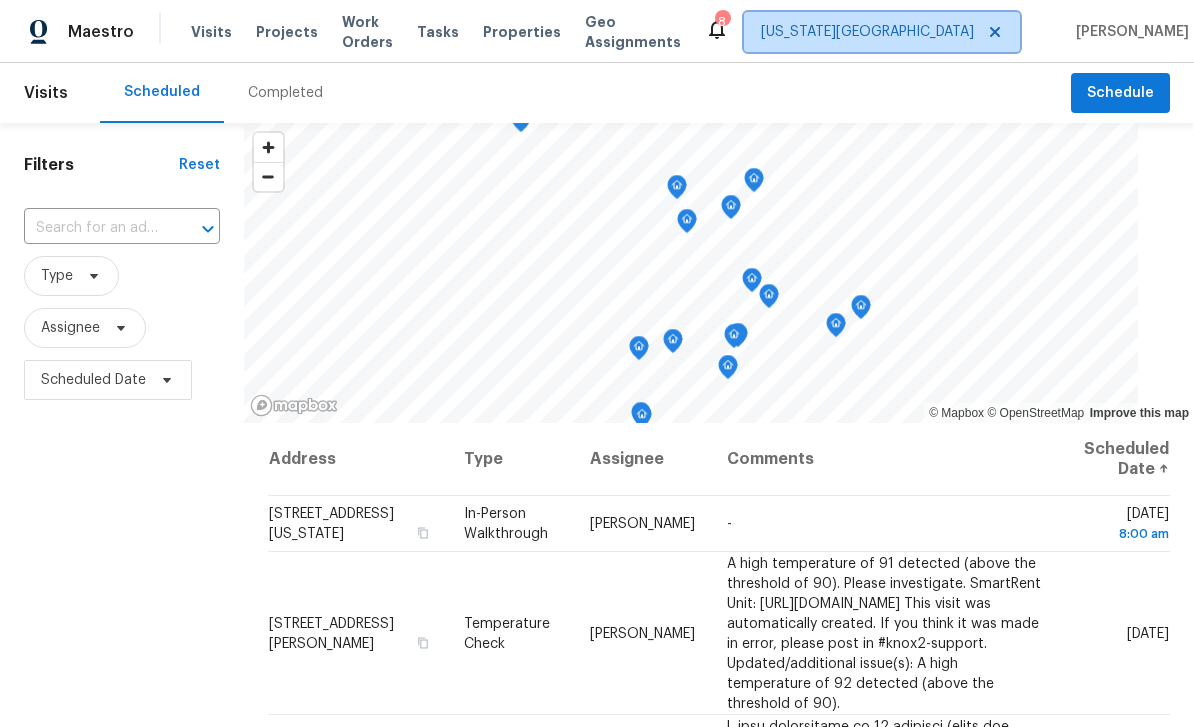 click on "[US_STATE][GEOGRAPHIC_DATA]" at bounding box center [867, 32] 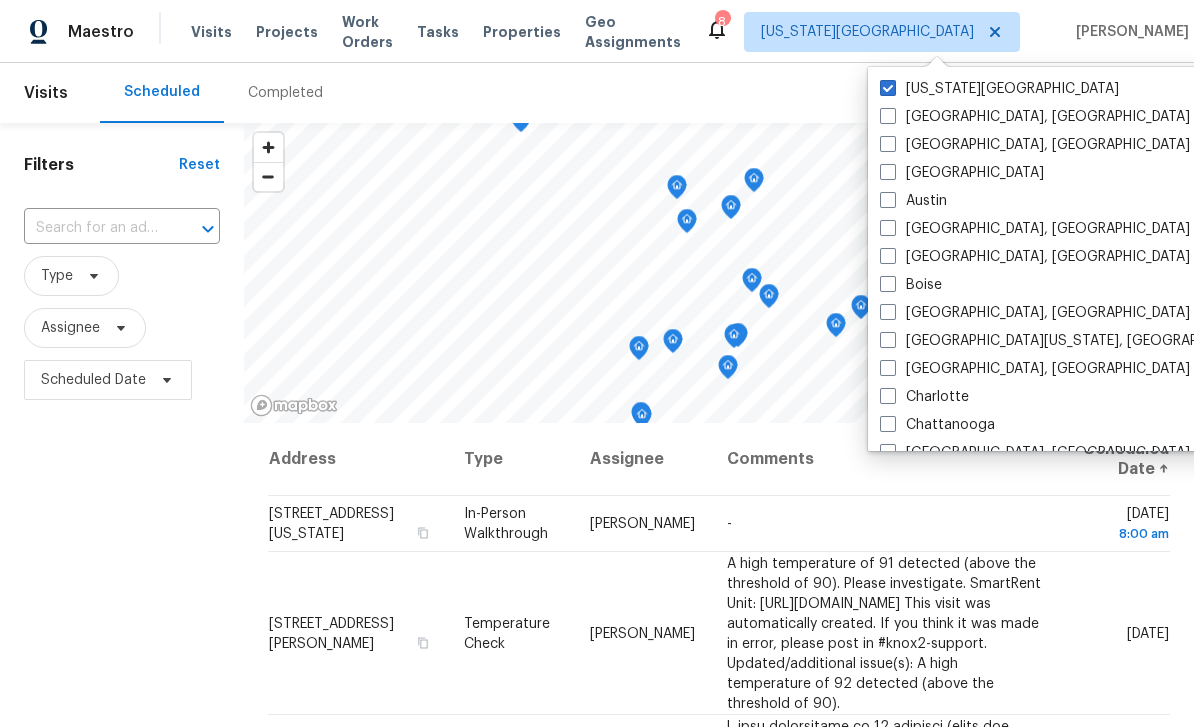 click on "Austin" at bounding box center (913, 201) 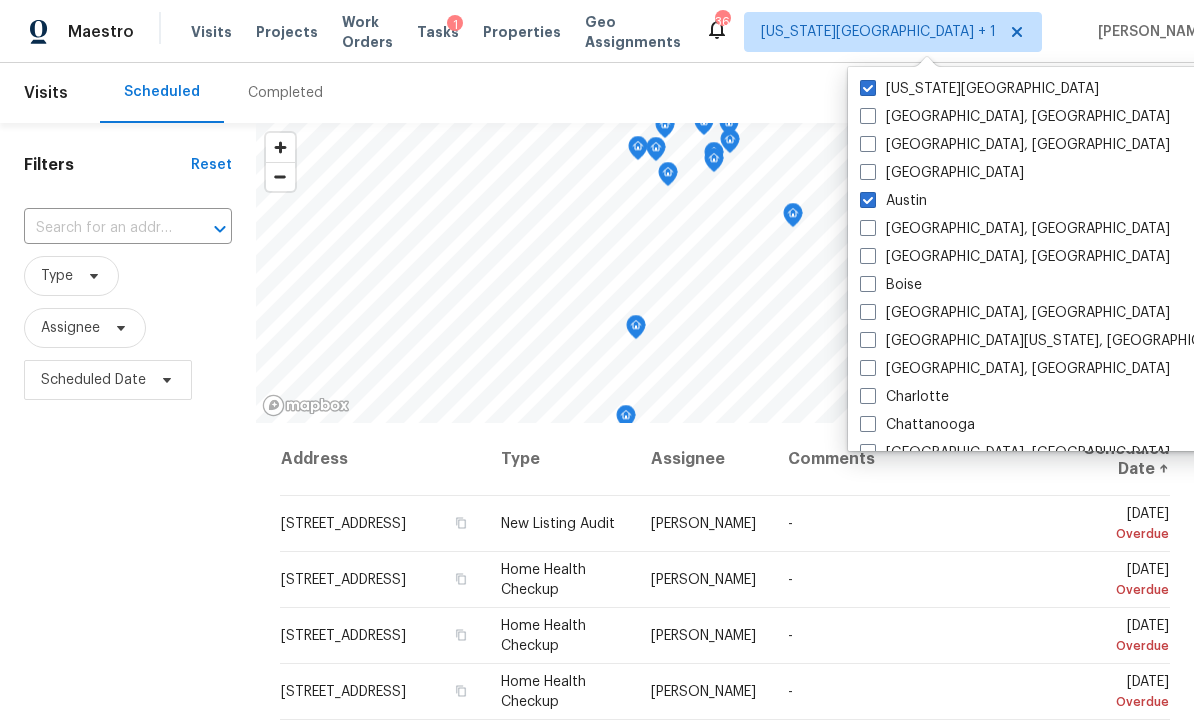 click on "Austin" at bounding box center (893, 201) 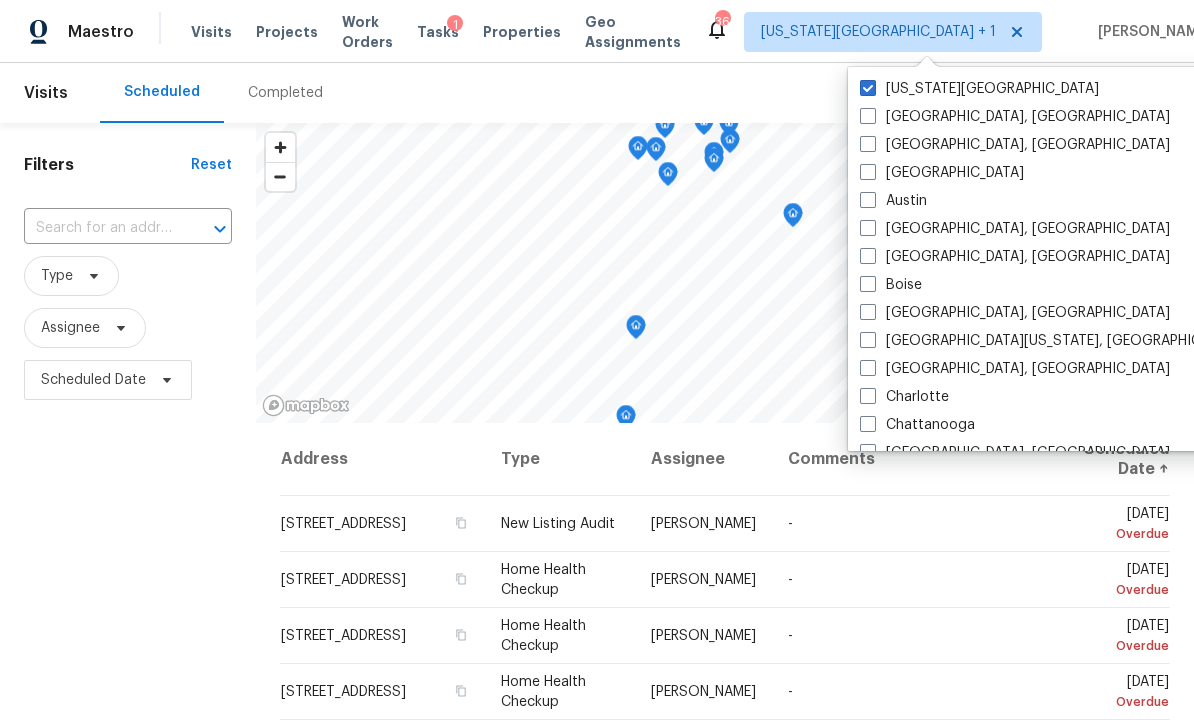 checkbox on "false" 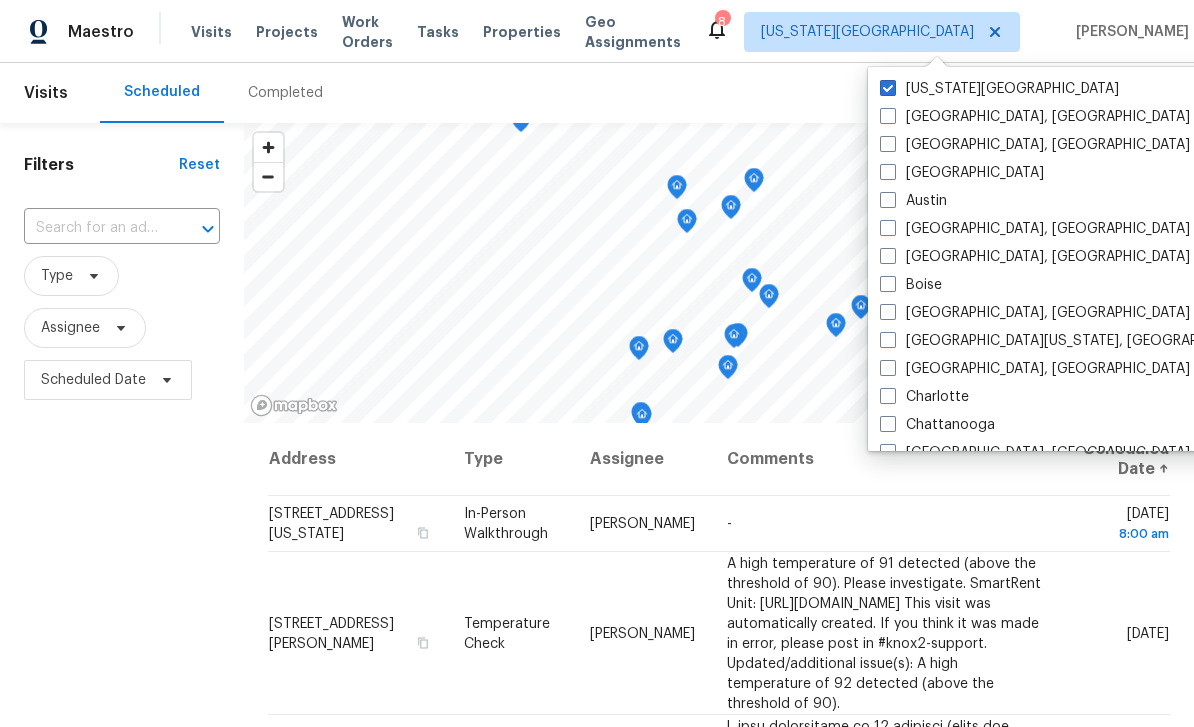 click on "[US_STATE][GEOGRAPHIC_DATA]" at bounding box center [999, 89] 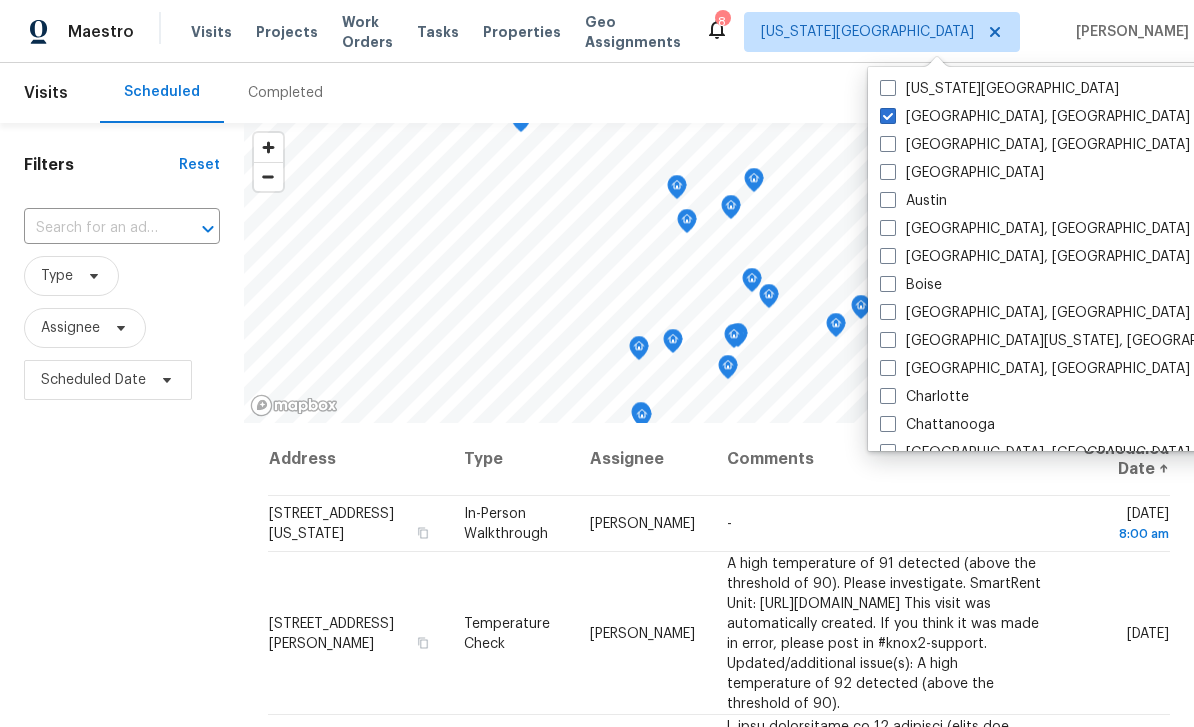 checkbox on "false" 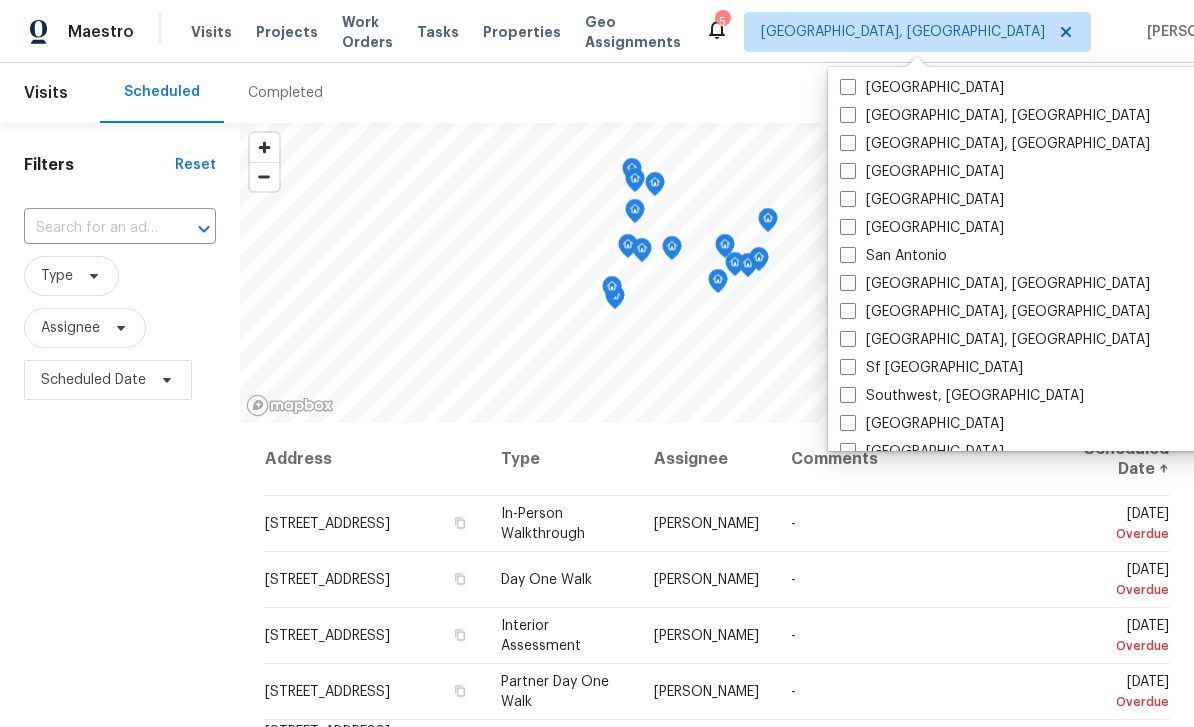scroll, scrollTop: 1271, scrollLeft: 0, axis: vertical 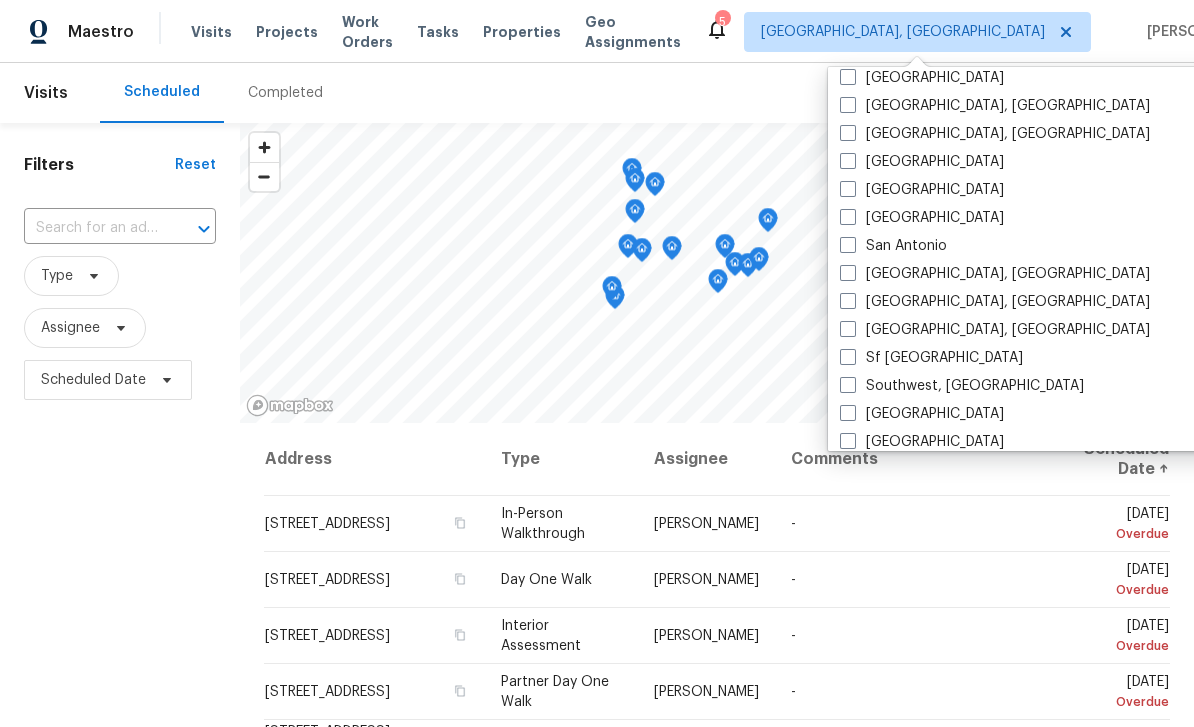 click on "San Antonio" at bounding box center (893, 246) 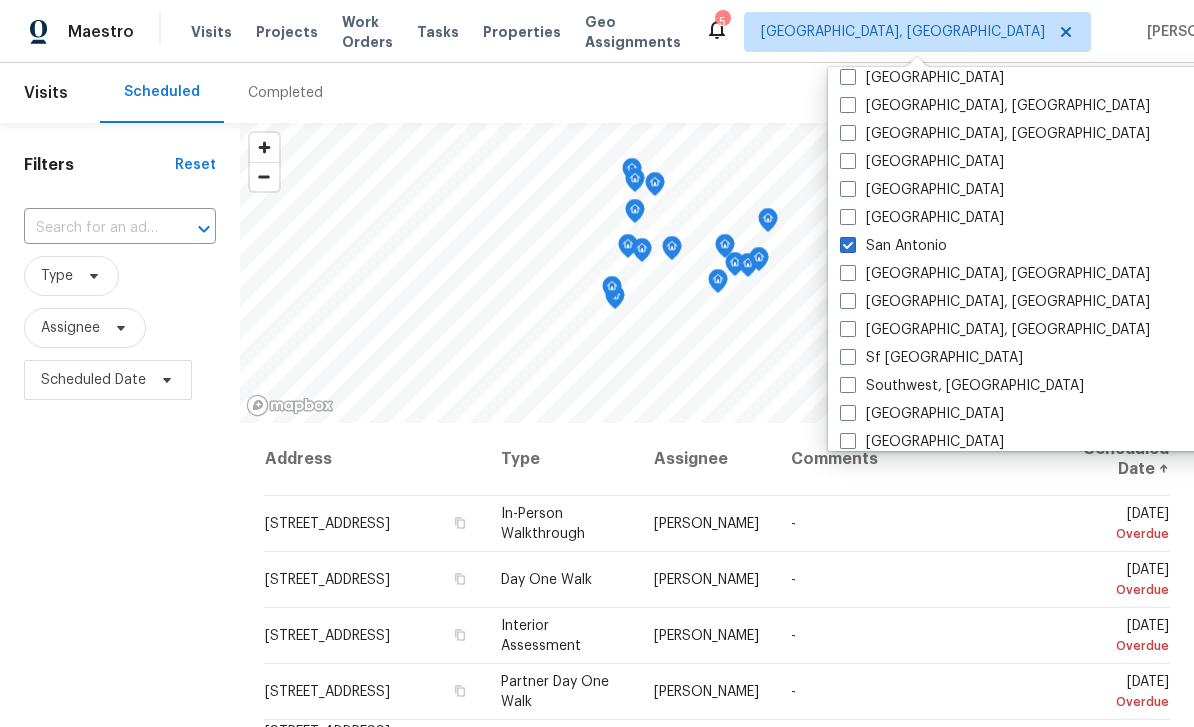 checkbox on "true" 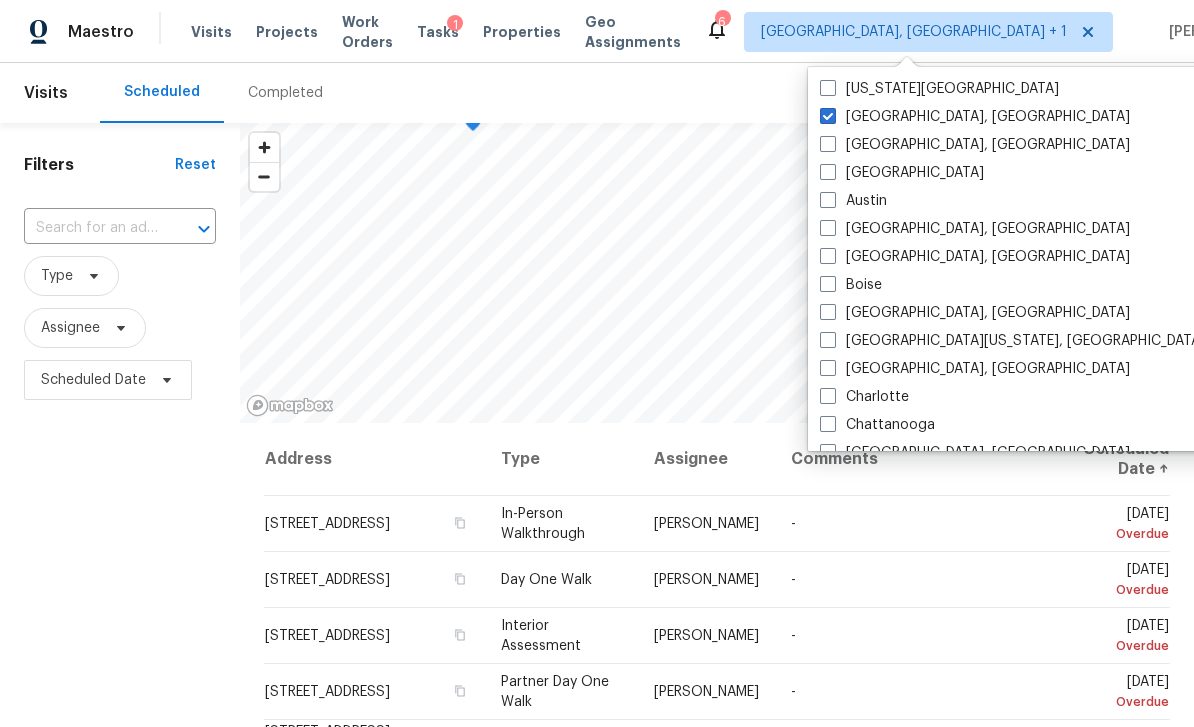 scroll, scrollTop: 0, scrollLeft: 0, axis: both 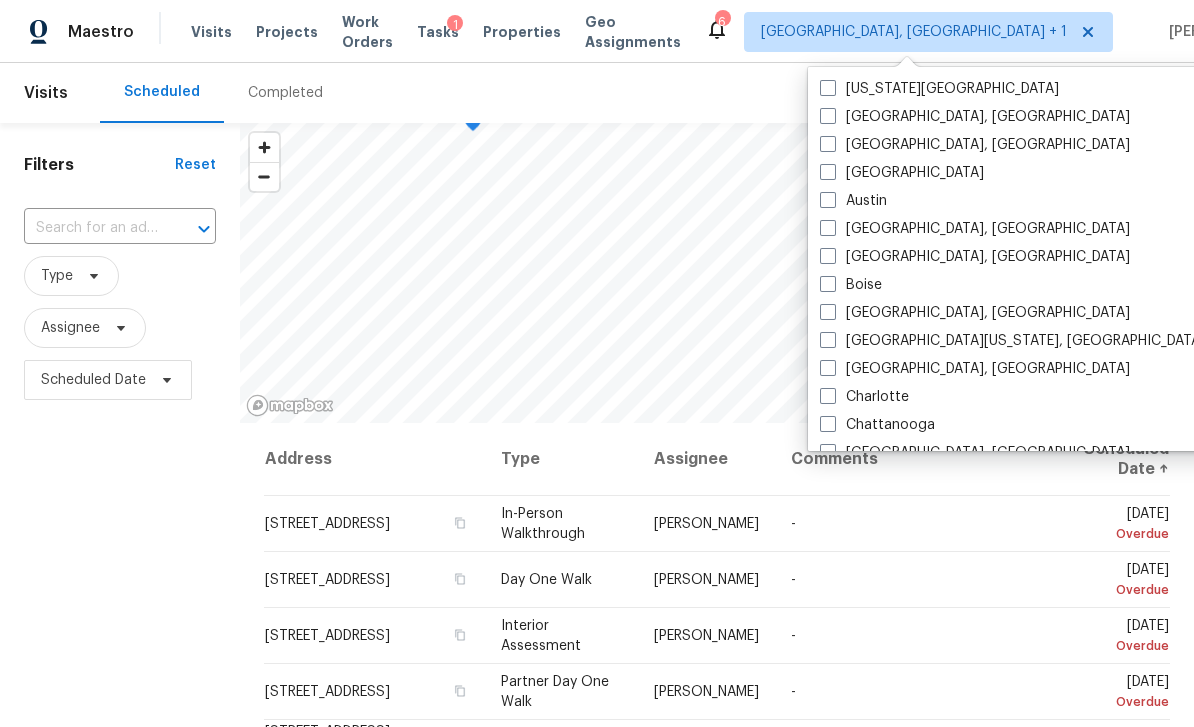 checkbox on "false" 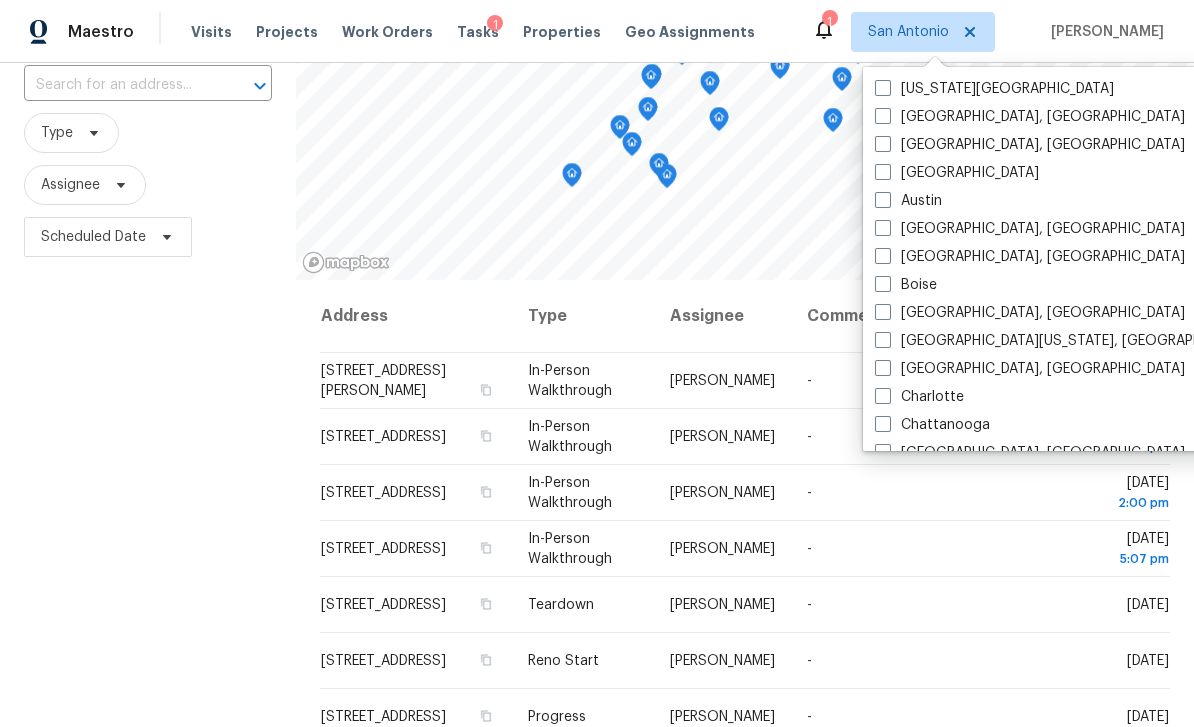 scroll, scrollTop: 159, scrollLeft: 0, axis: vertical 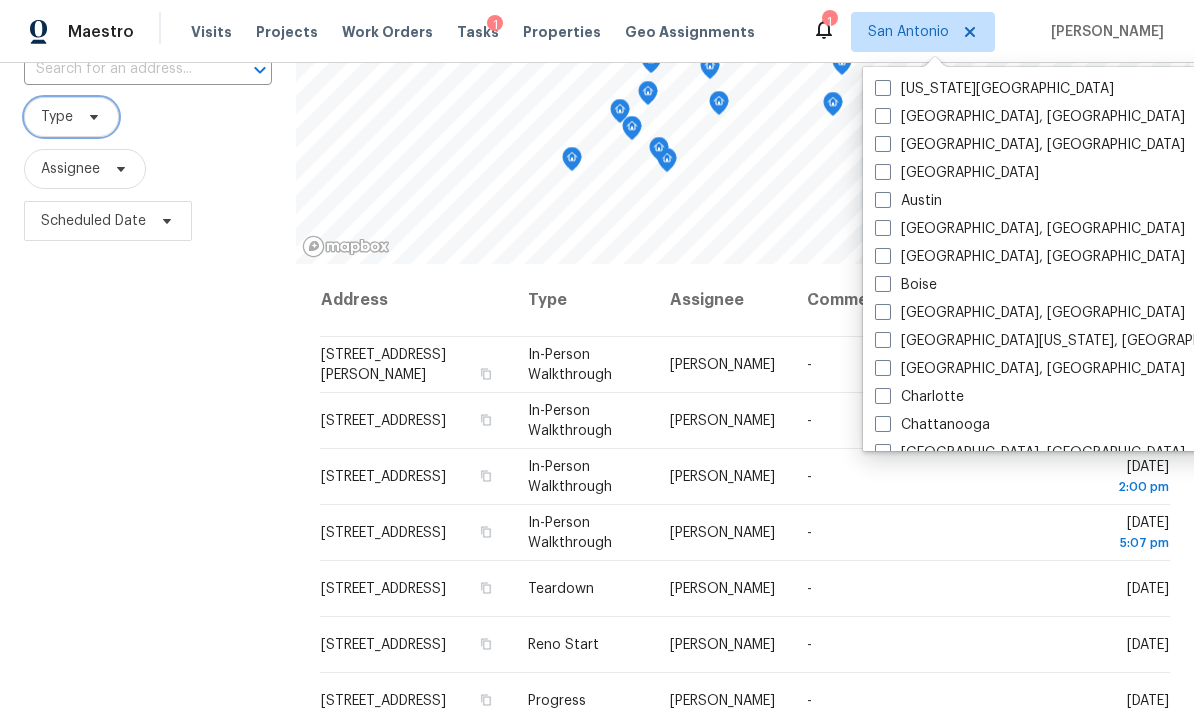 click on "Type" at bounding box center (71, 117) 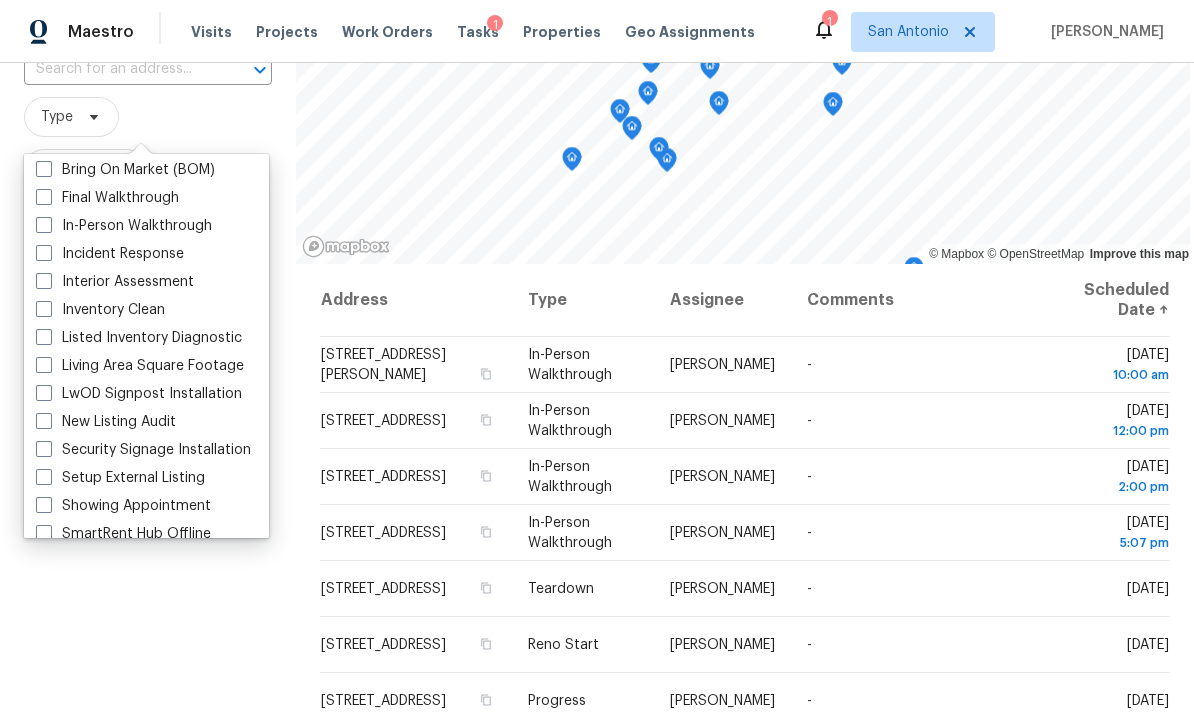 scroll, scrollTop: 70, scrollLeft: 0, axis: vertical 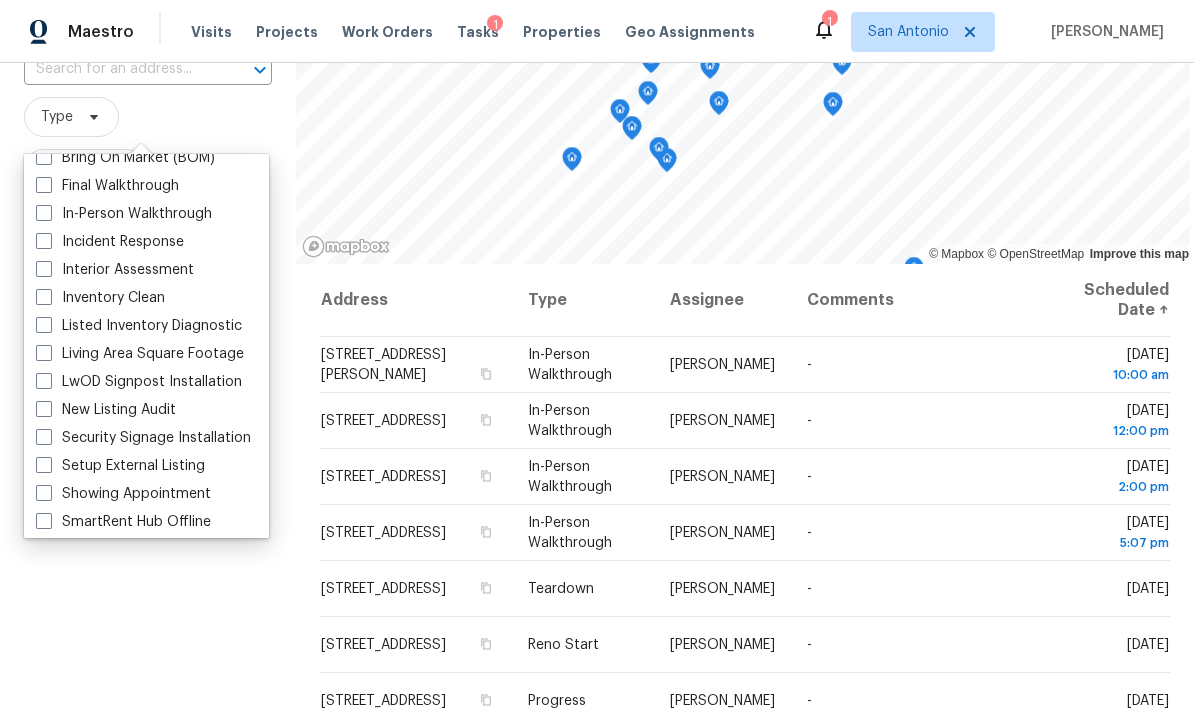 type on "In" 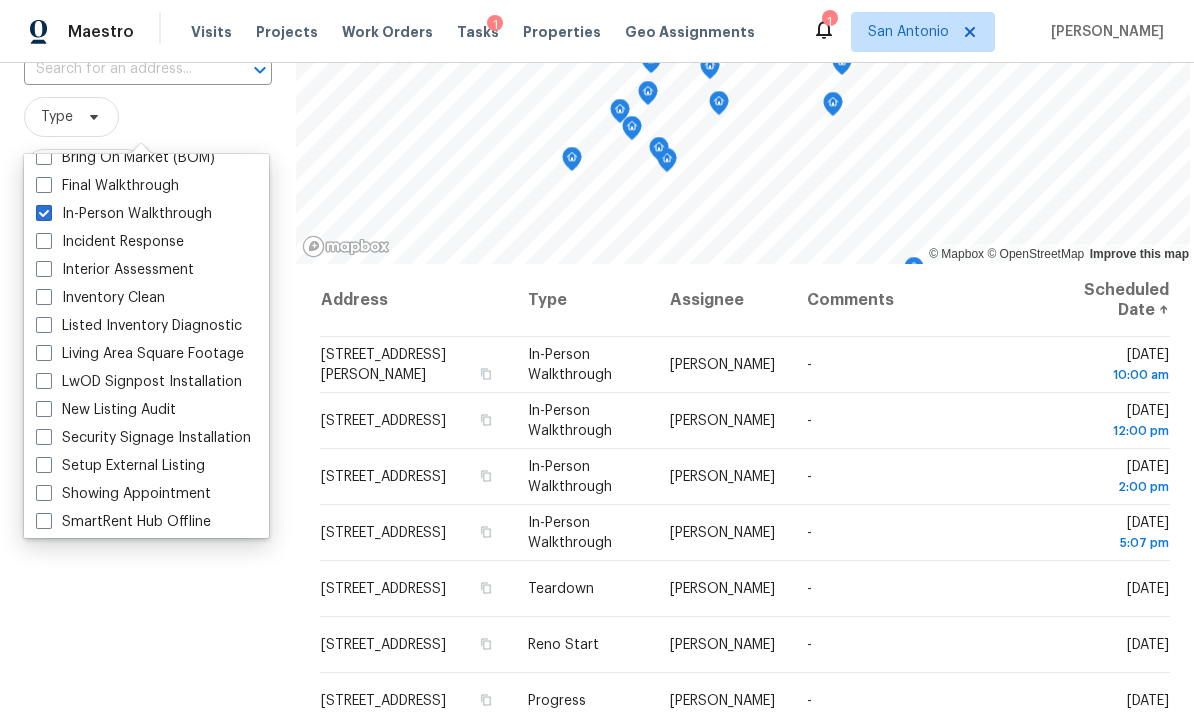 checkbox on "true" 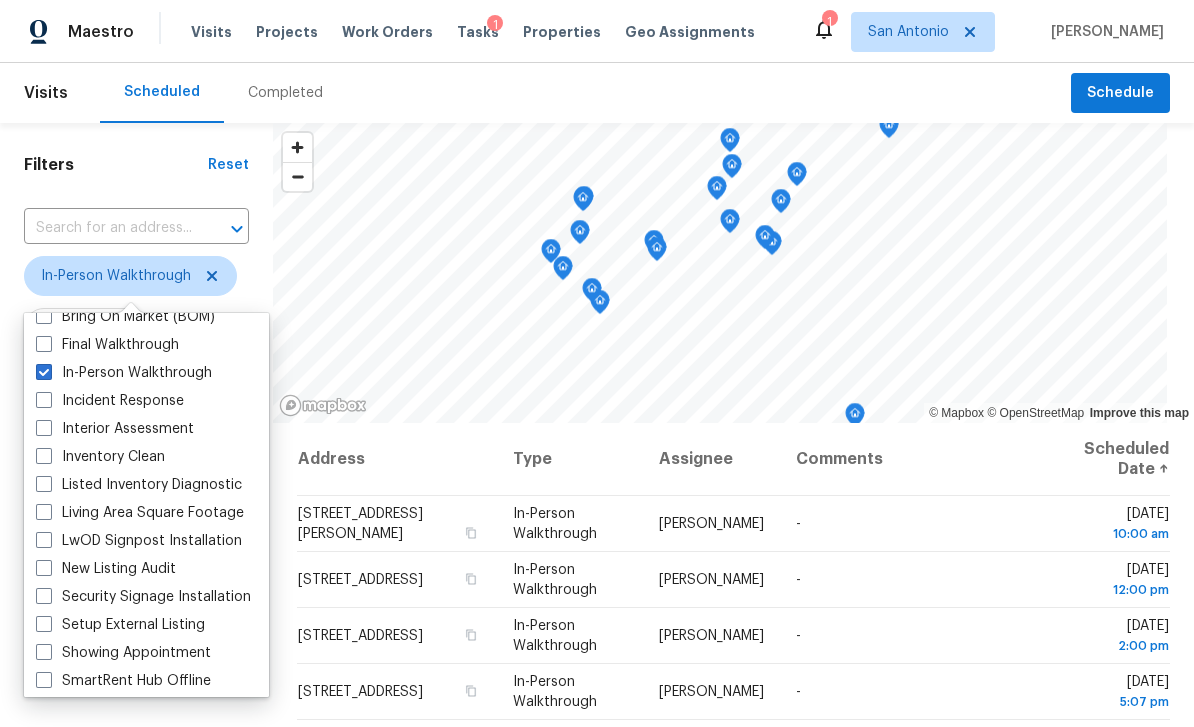 click on "Filters" at bounding box center [116, 165] 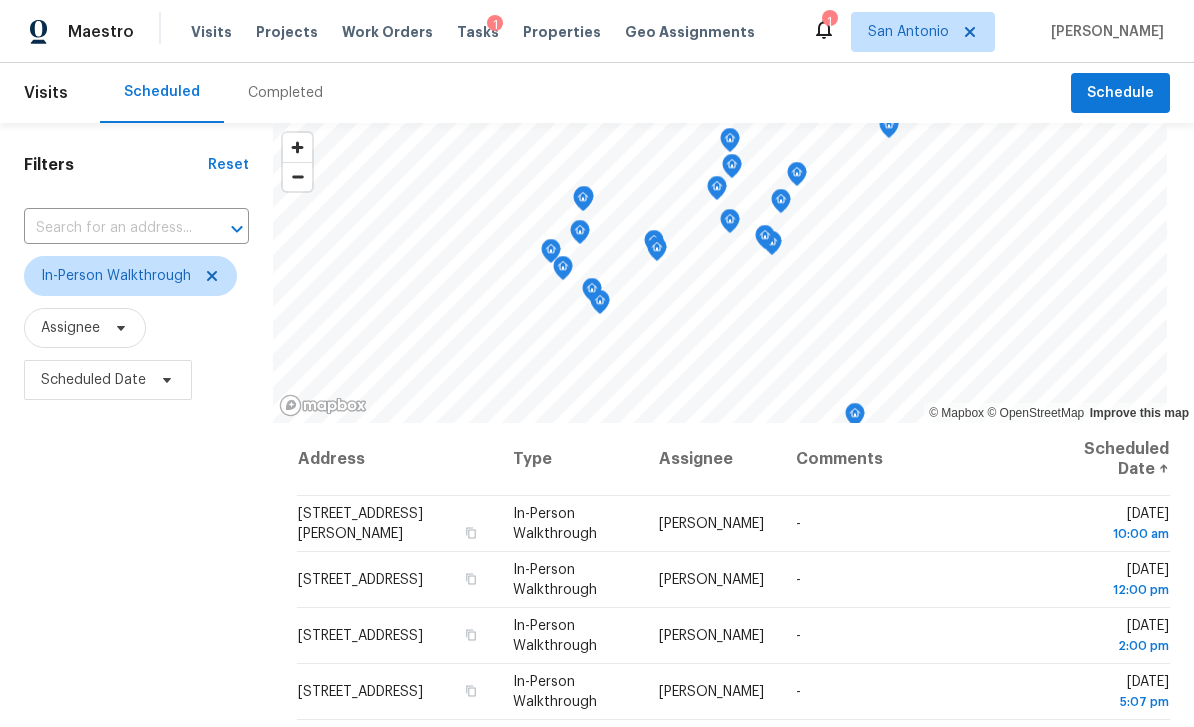 scroll, scrollTop: 0, scrollLeft: 0, axis: both 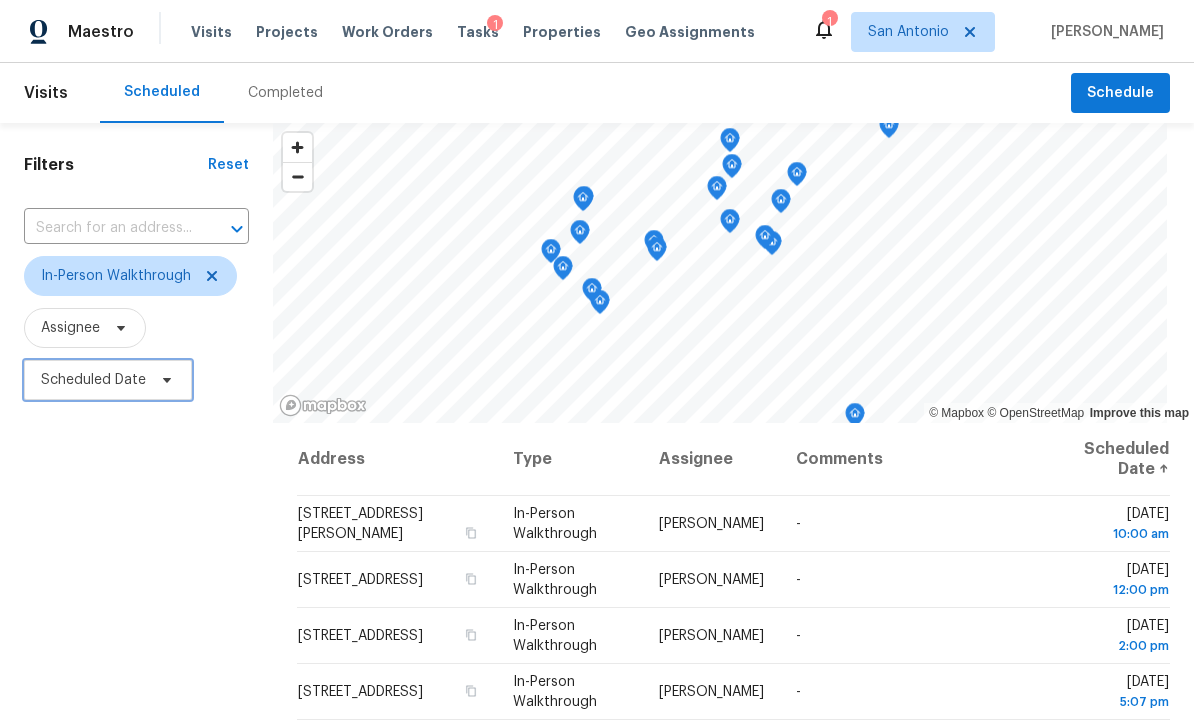 click on "Scheduled Date" at bounding box center [108, 380] 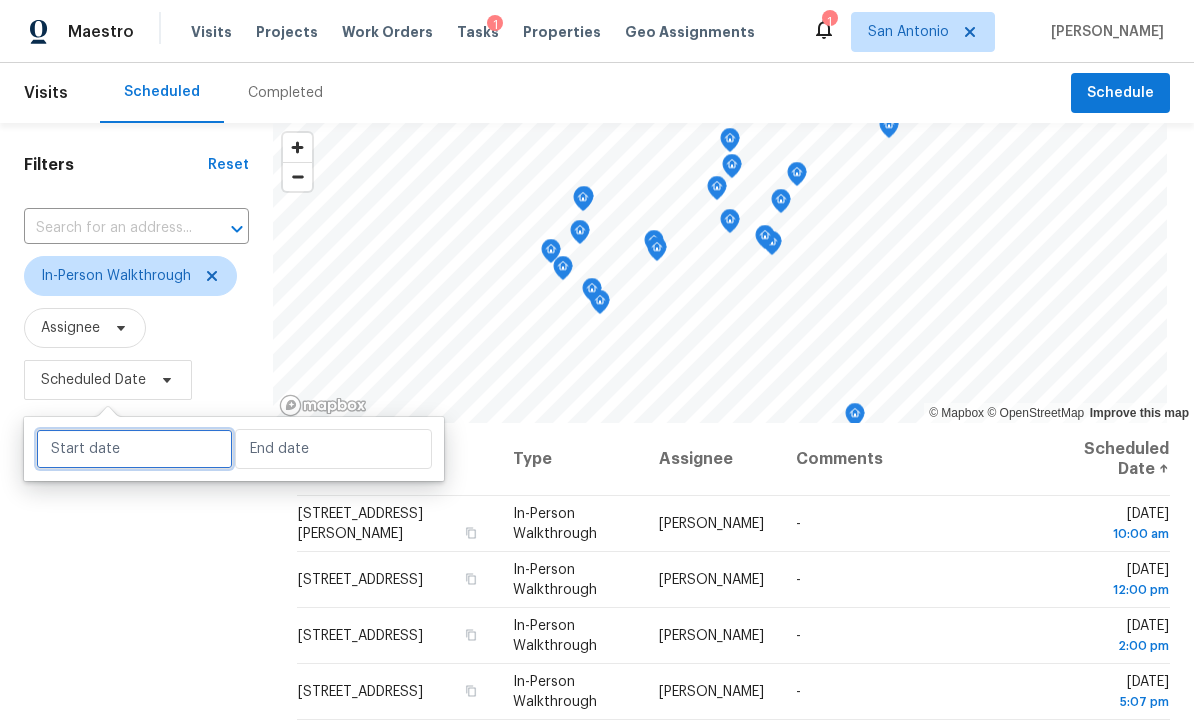 click at bounding box center (134, 449) 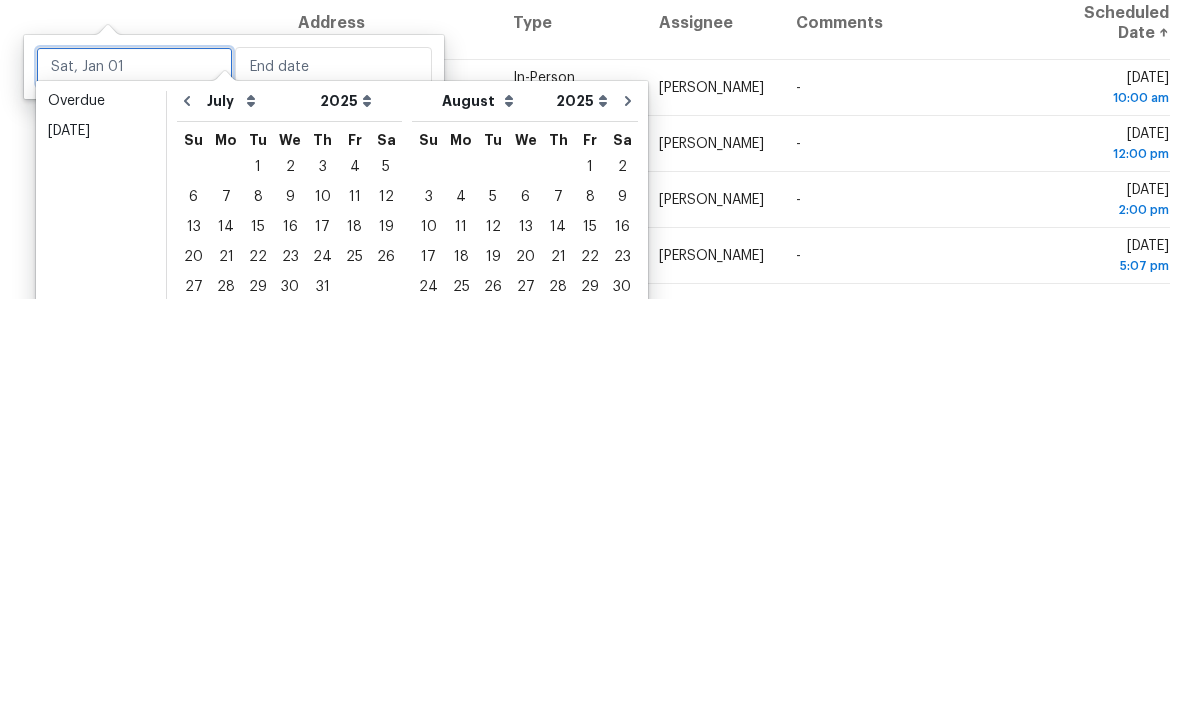 scroll, scrollTop: 30, scrollLeft: 0, axis: vertical 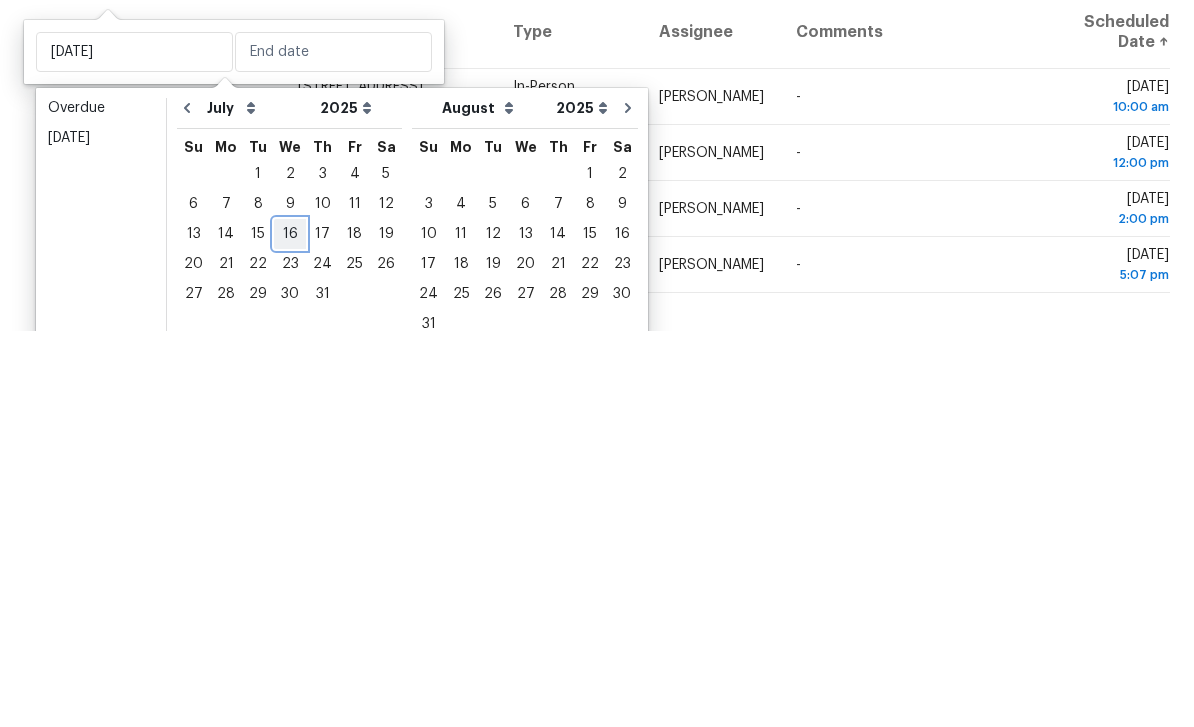 click on "16" at bounding box center [290, 631] 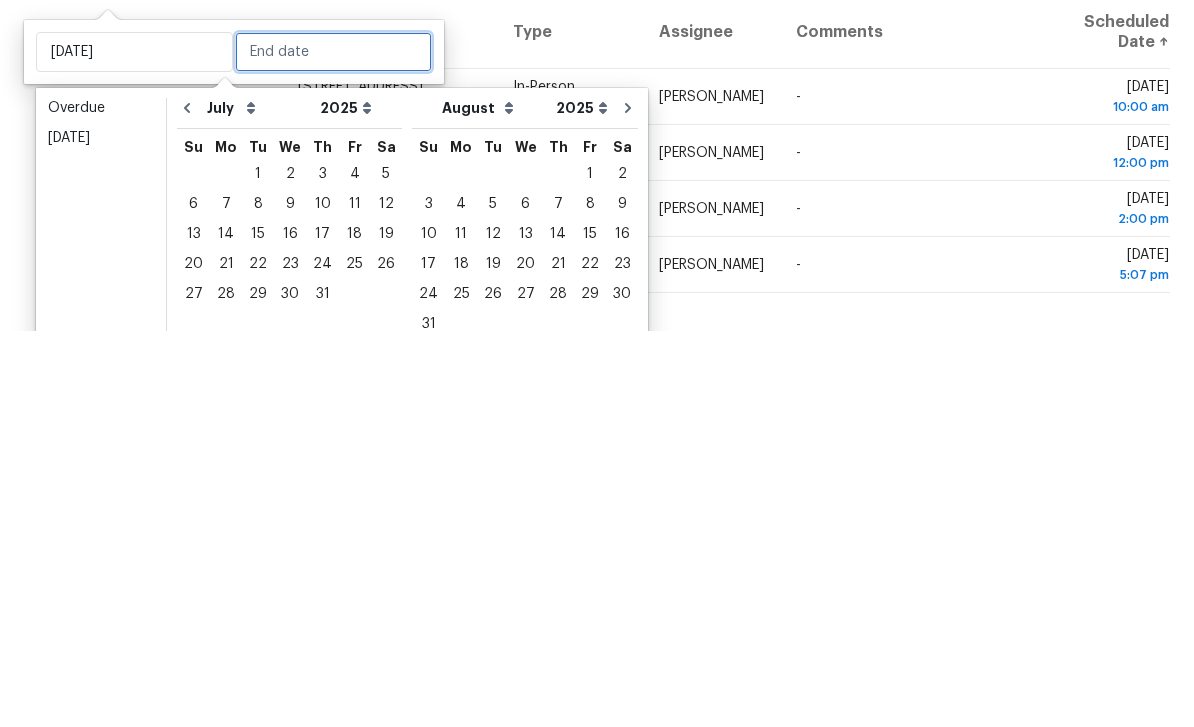 type on "[DATE]" 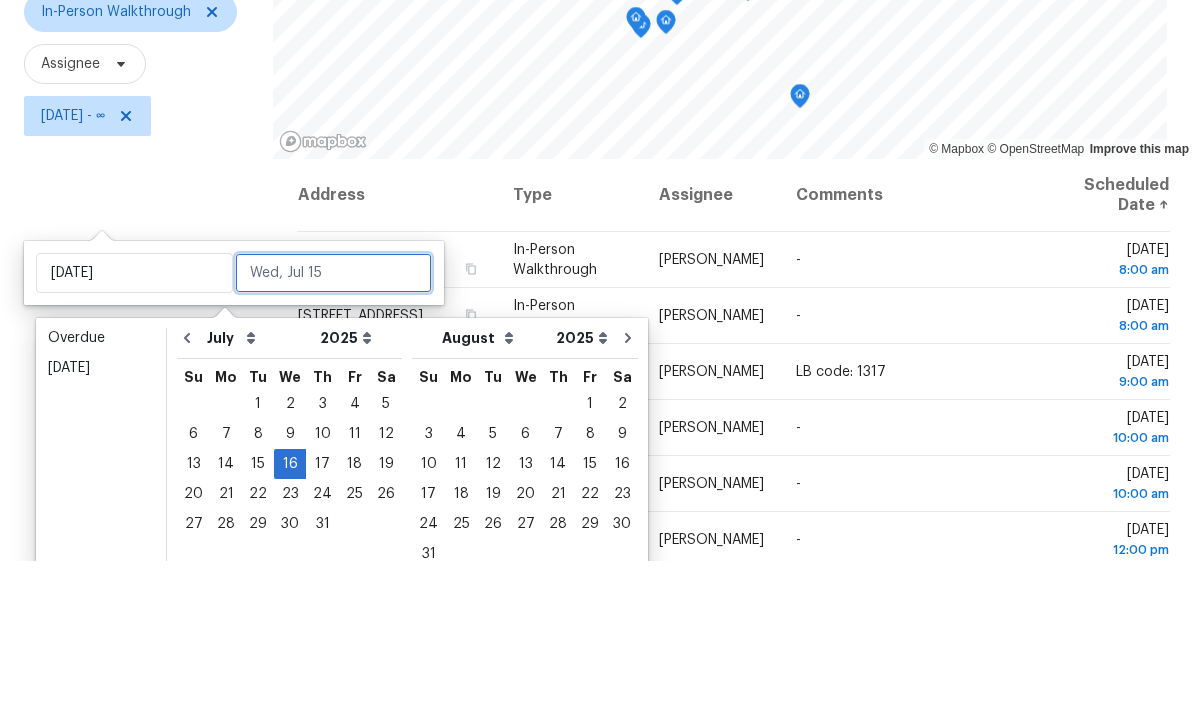 scroll, scrollTop: 129, scrollLeft: 0, axis: vertical 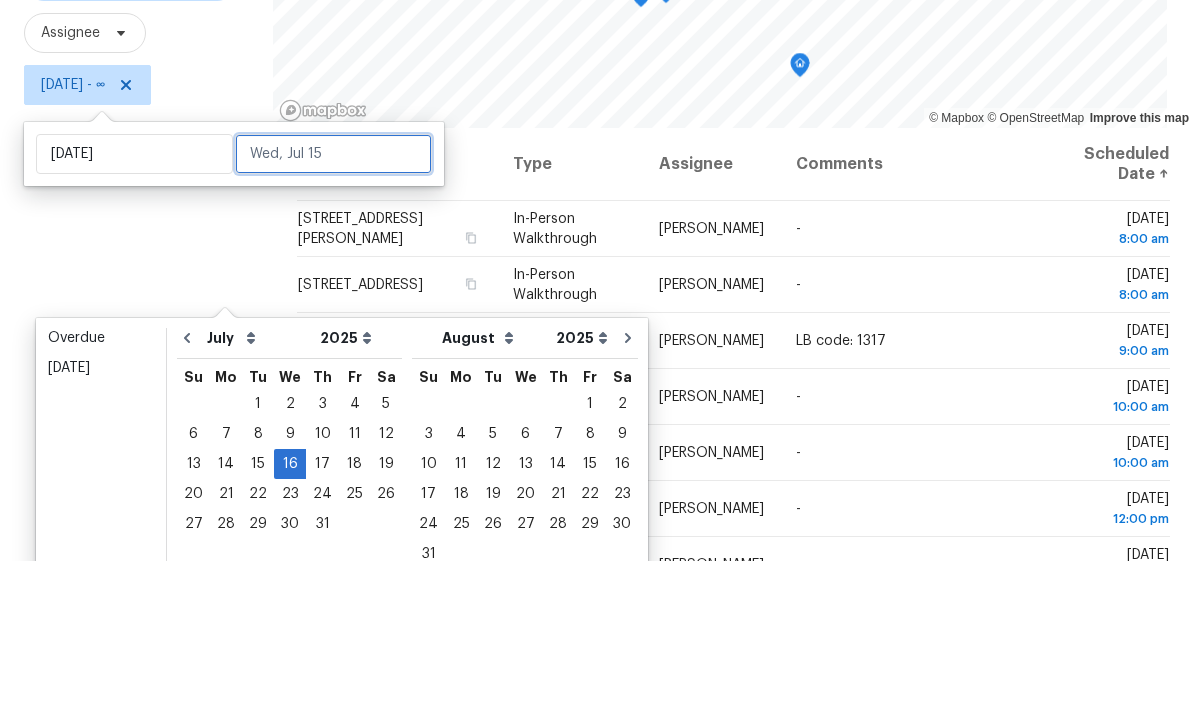 click at bounding box center (333, 320) 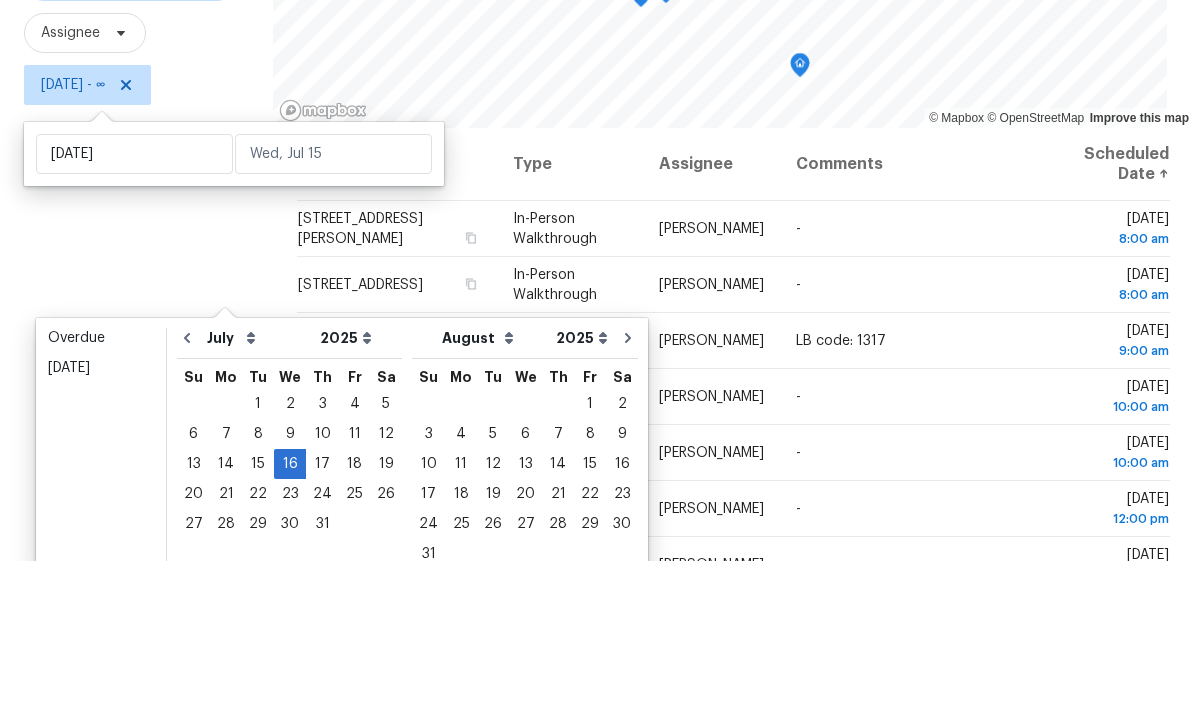 click on "Filters Reset ​ In-Person Walkthrough Assignee [DATE] - ∞" at bounding box center (136, 435) 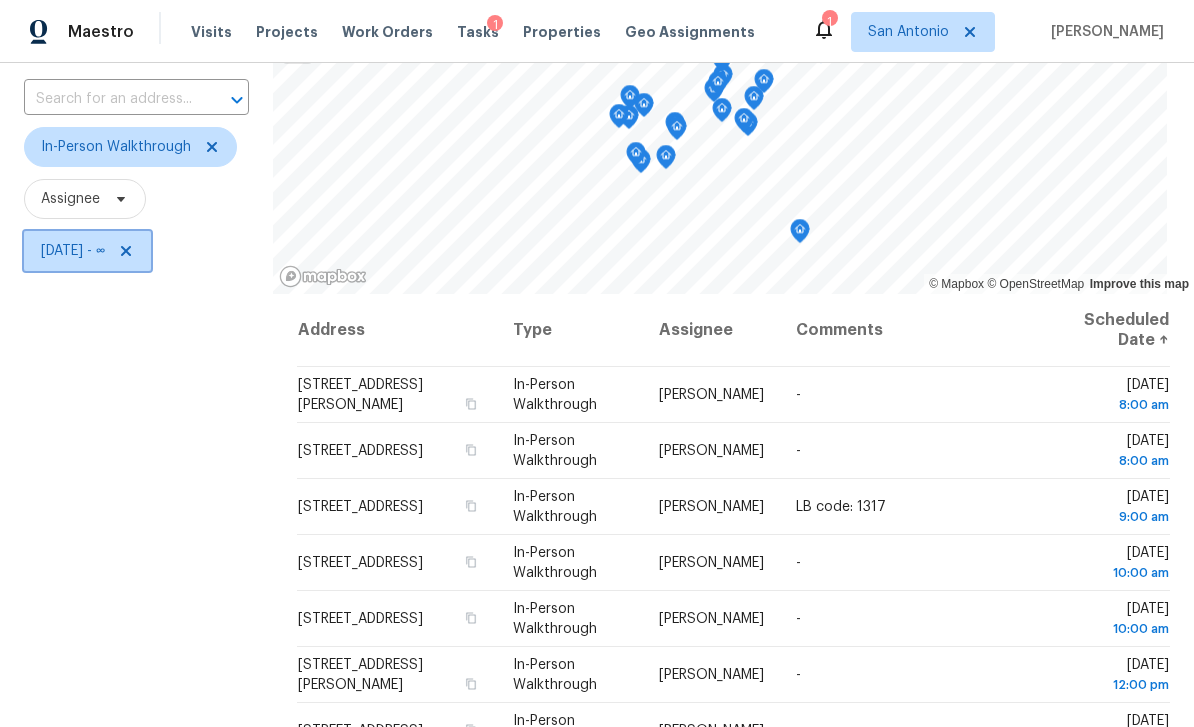 click on "[DATE] - ∞" at bounding box center (73, 251) 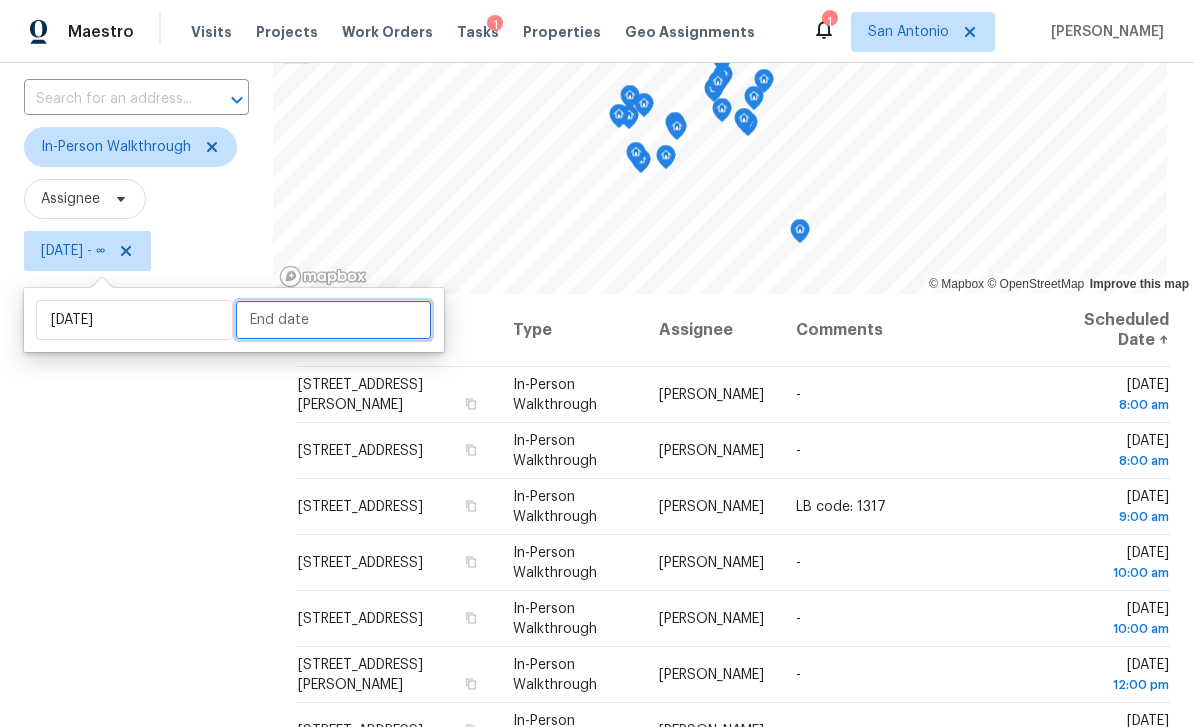 click at bounding box center [333, 320] 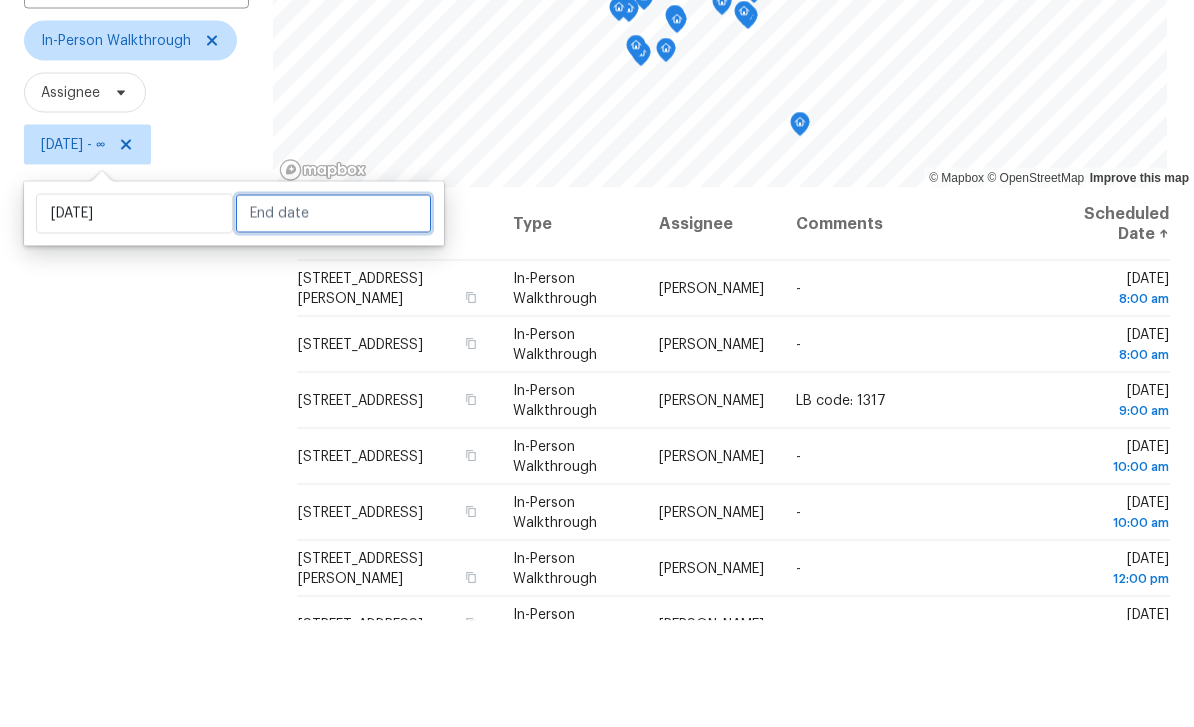 select on "6" 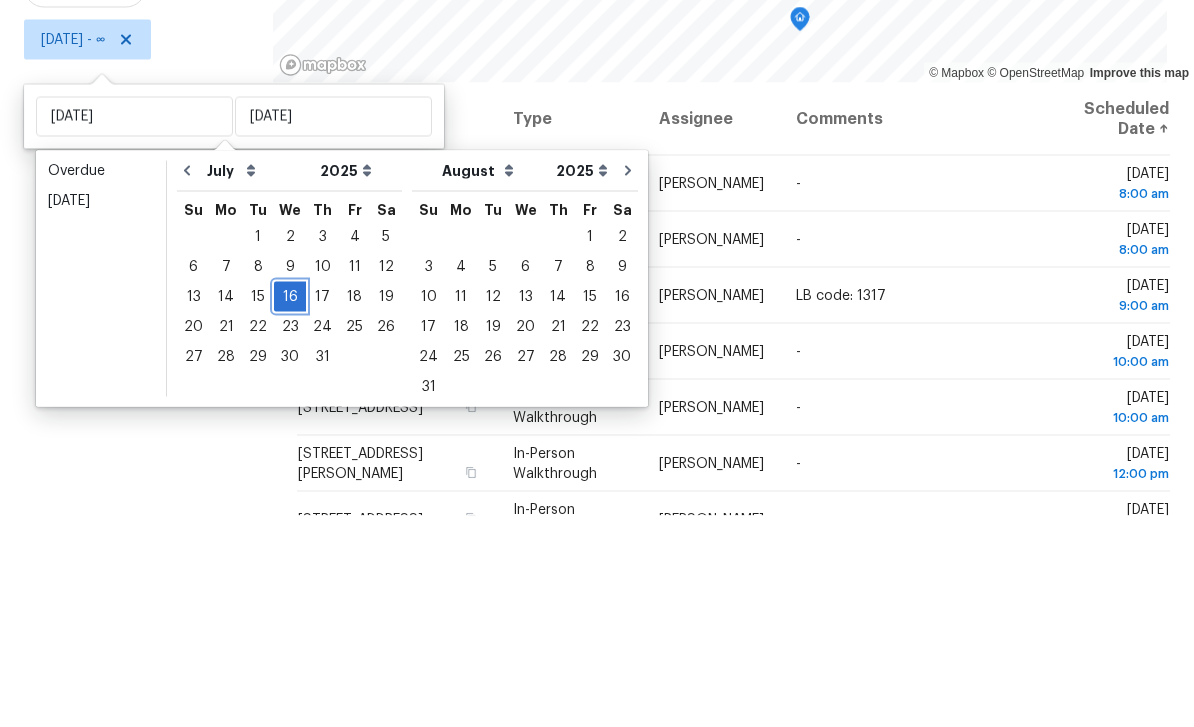 click on "16" at bounding box center (290, 508) 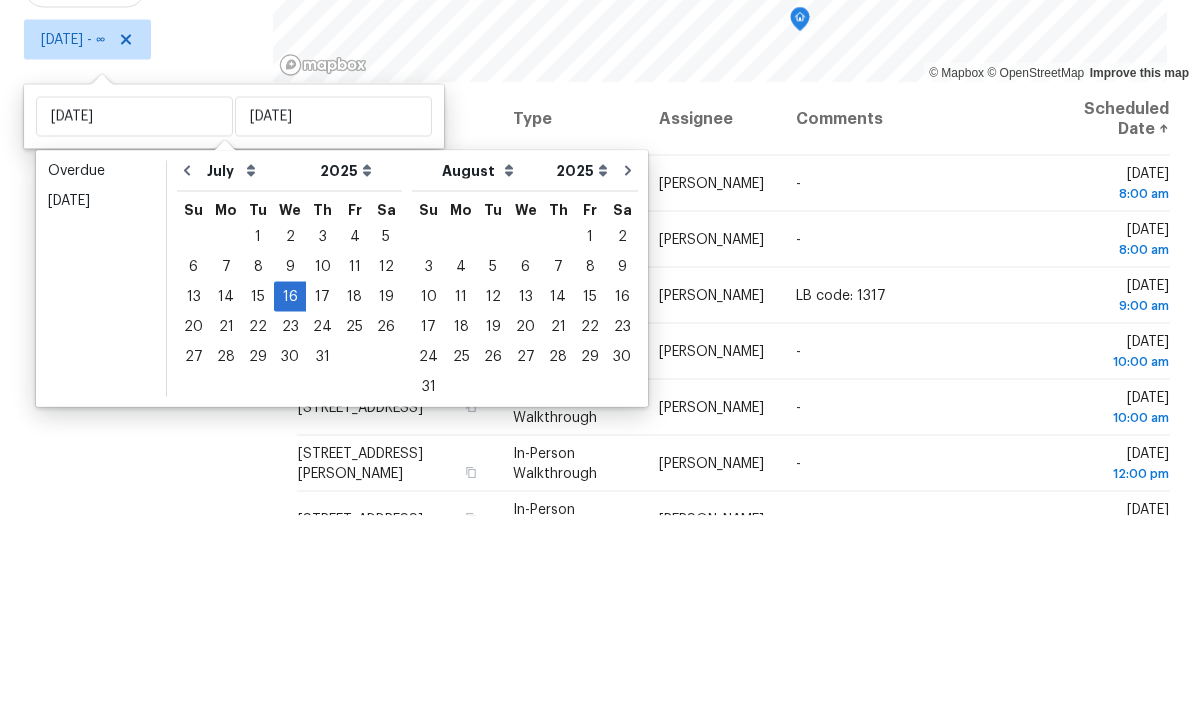 type on "[DATE]" 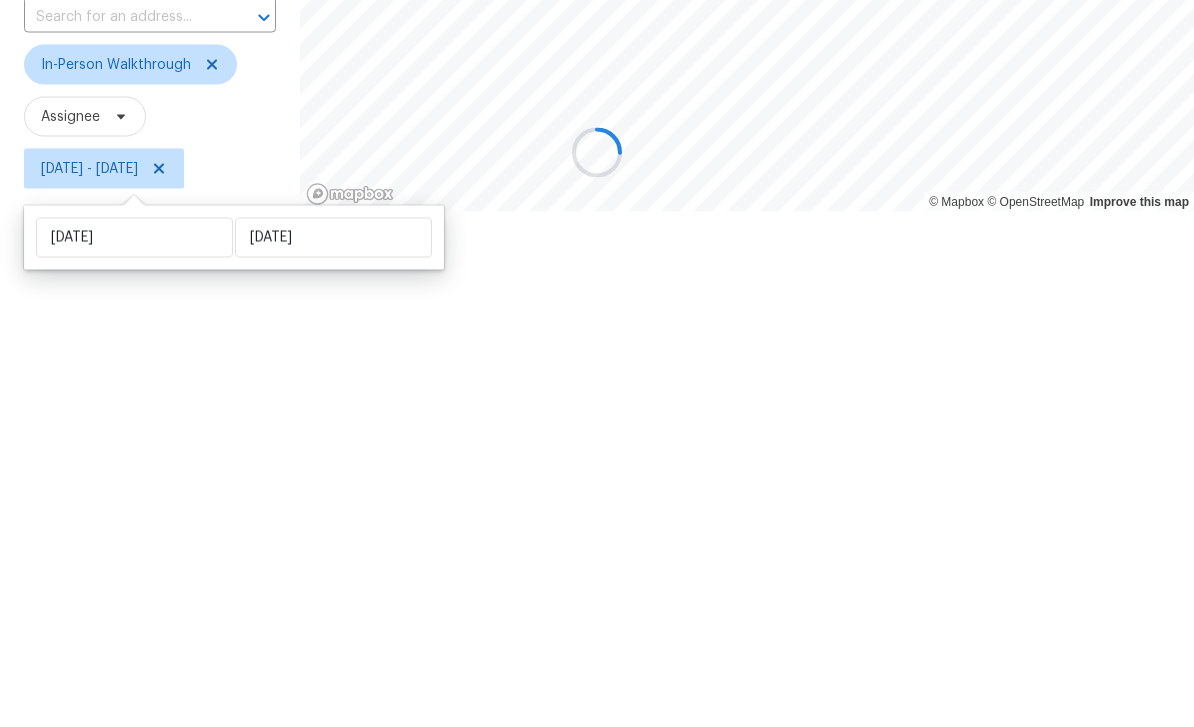 scroll, scrollTop: 0, scrollLeft: 0, axis: both 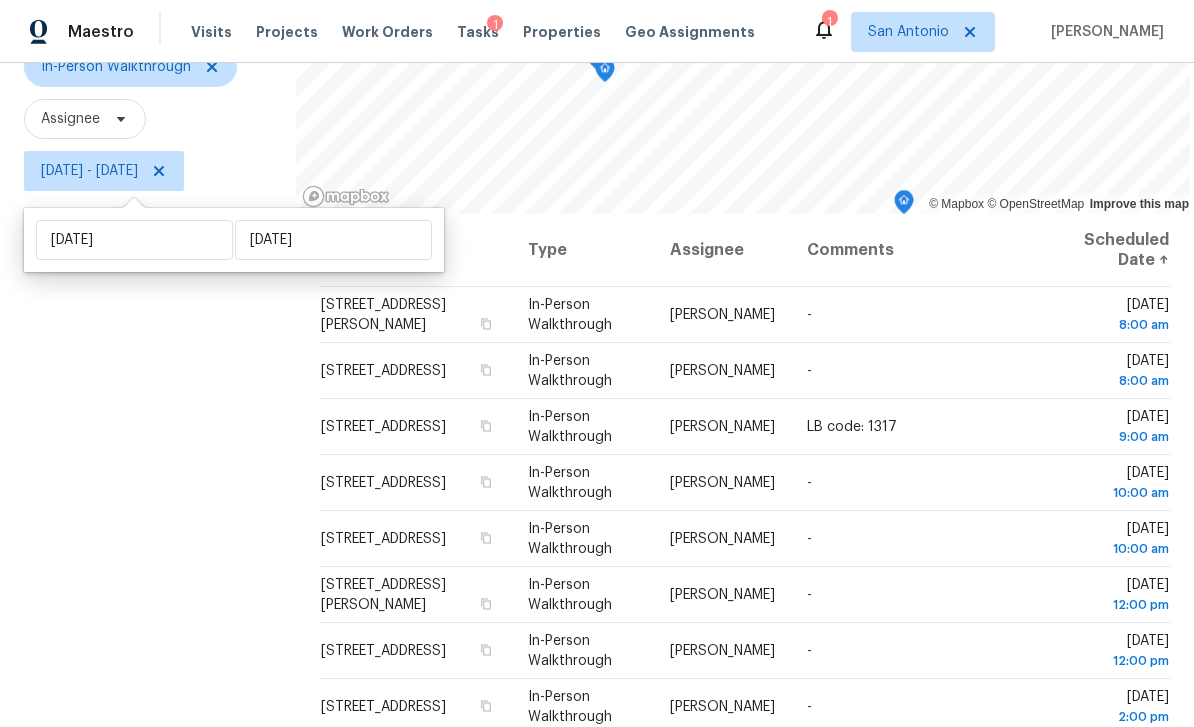 click on "Filters Reset ​ In-Person Walkthrough Assignee [DATE] - [DATE]" at bounding box center [148, 355] 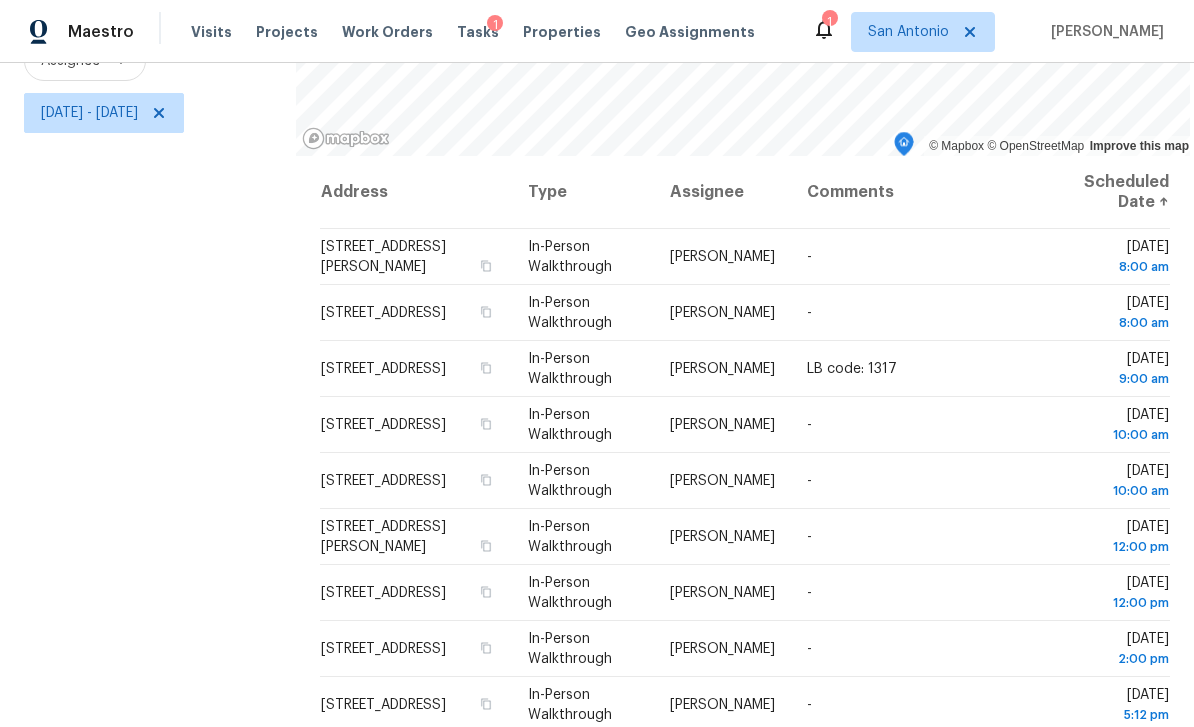 scroll, scrollTop: 265, scrollLeft: 0, axis: vertical 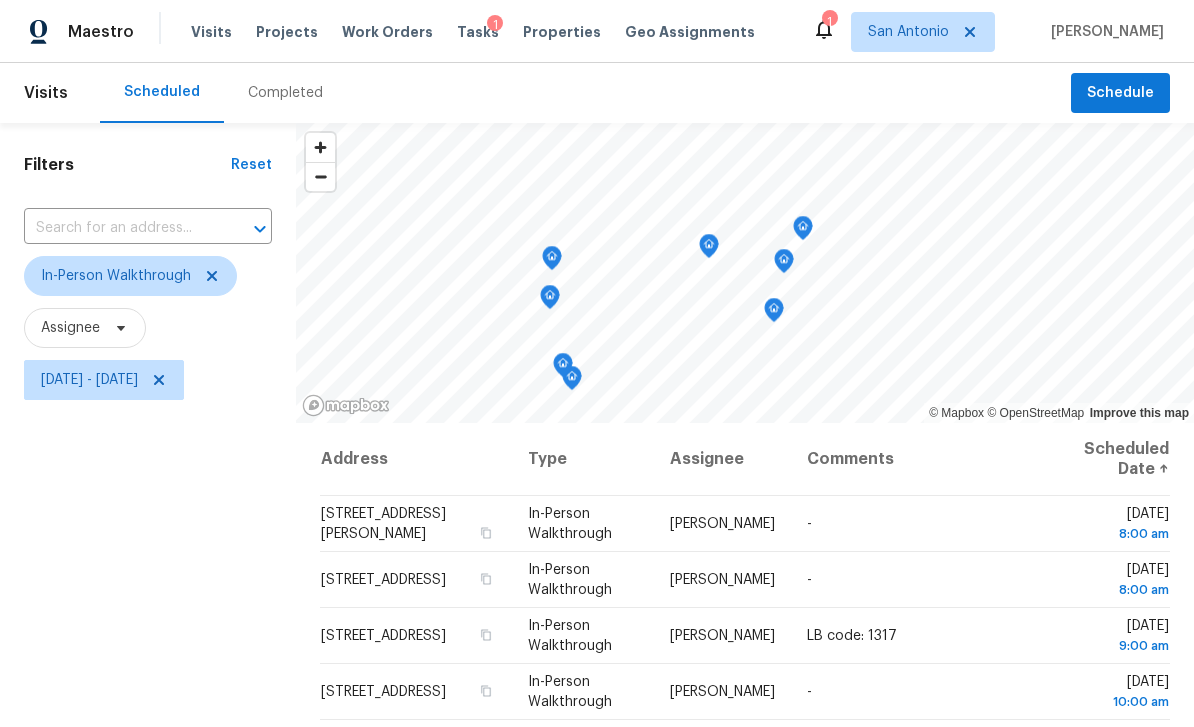 click 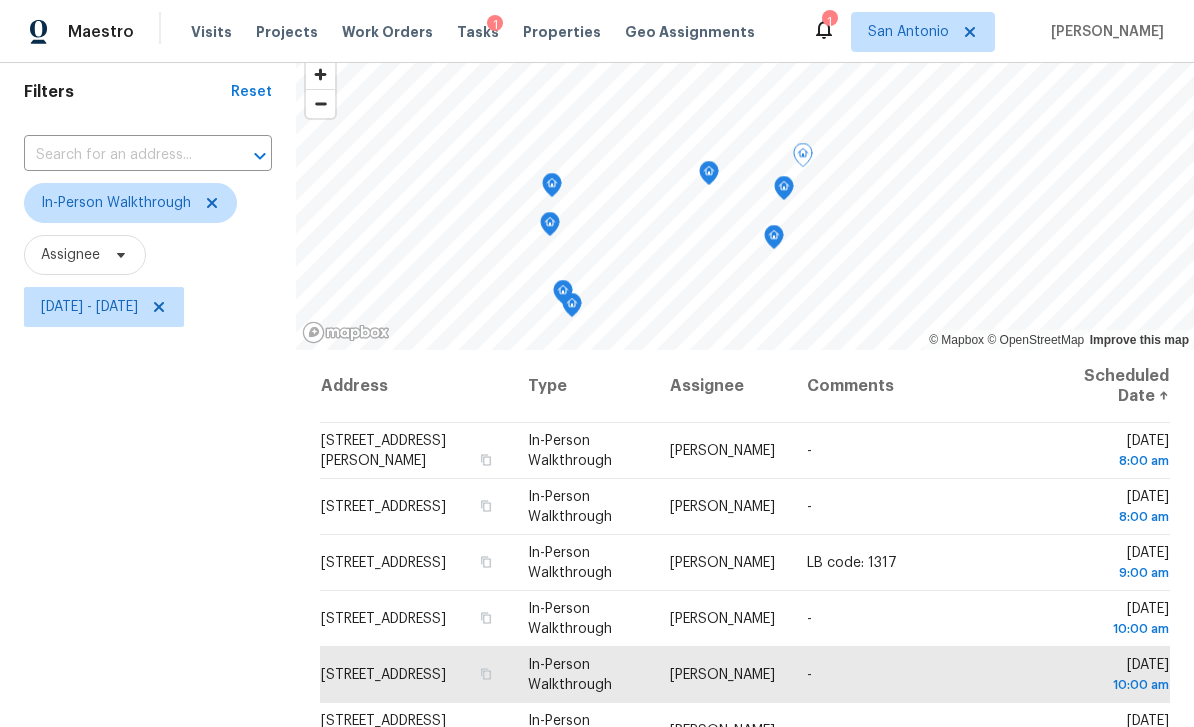 scroll, scrollTop: 47, scrollLeft: 0, axis: vertical 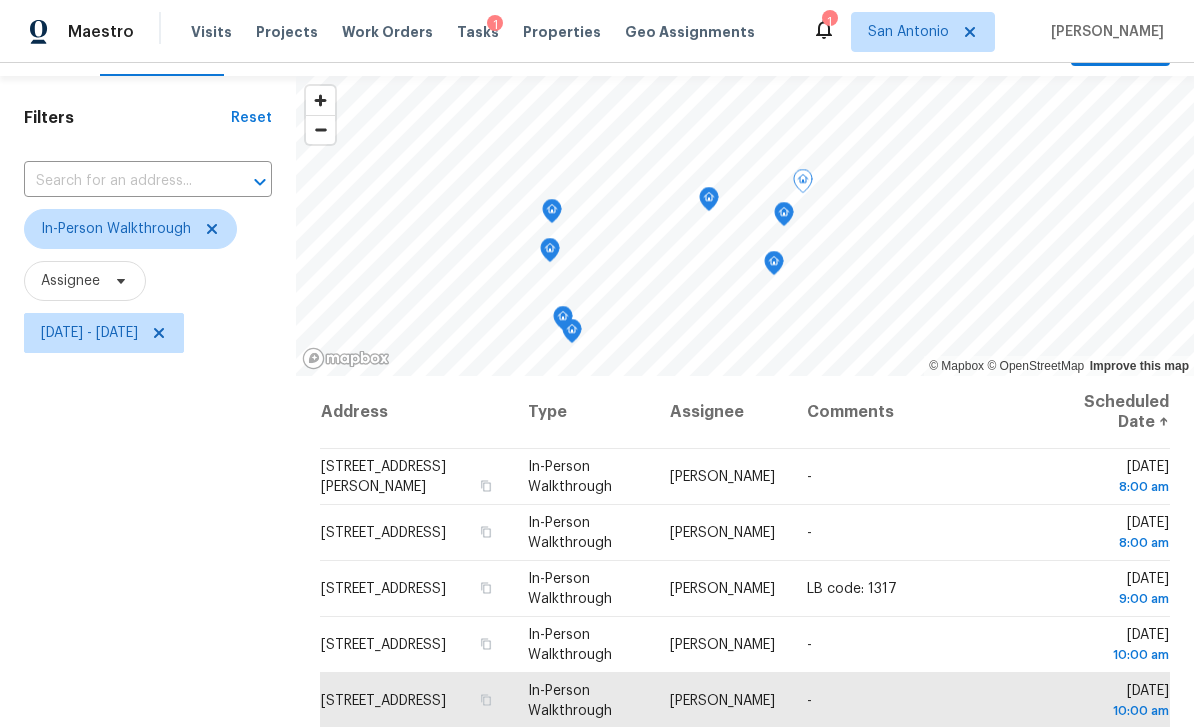 click 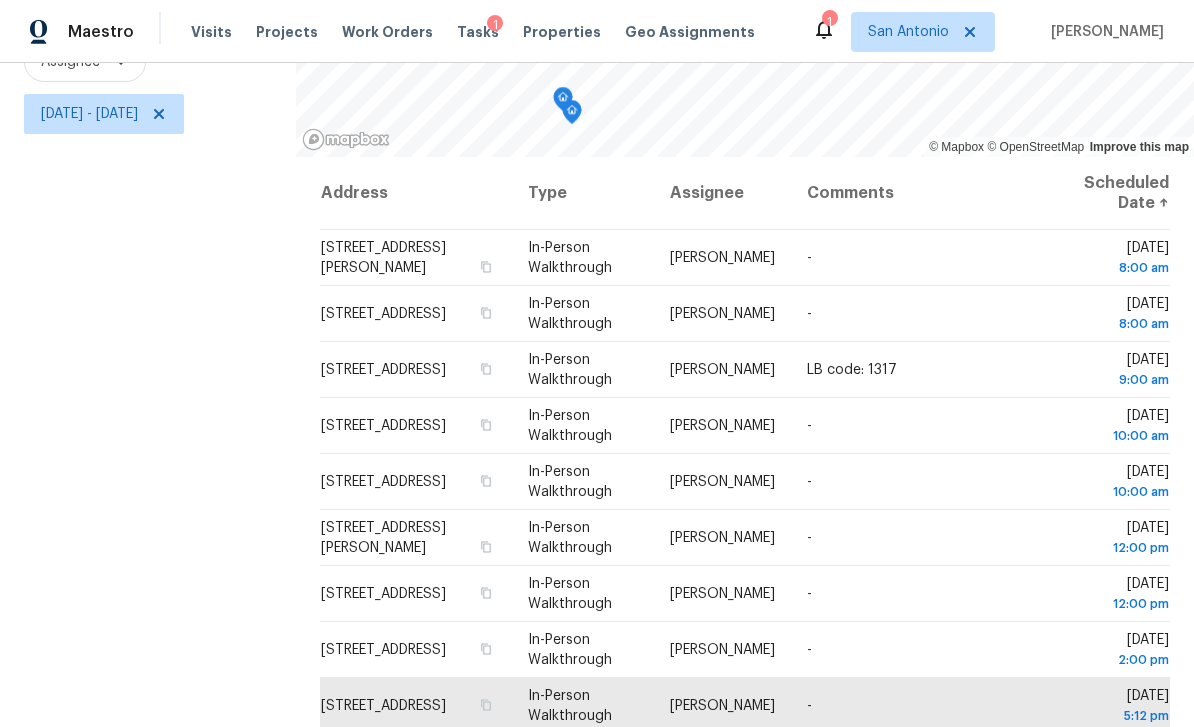 scroll, scrollTop: 265, scrollLeft: 0, axis: vertical 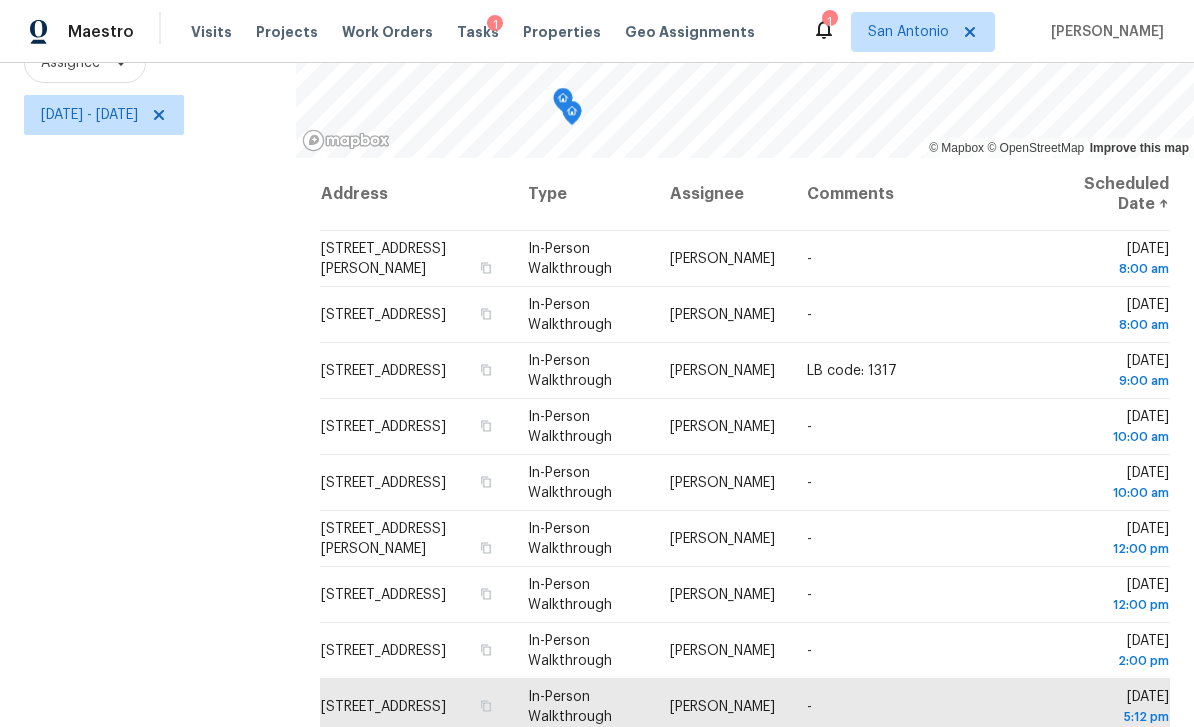 click on "Filters Reset ​ In-Person Walkthrough Assignee [DATE] - [DATE]" at bounding box center [148, 299] 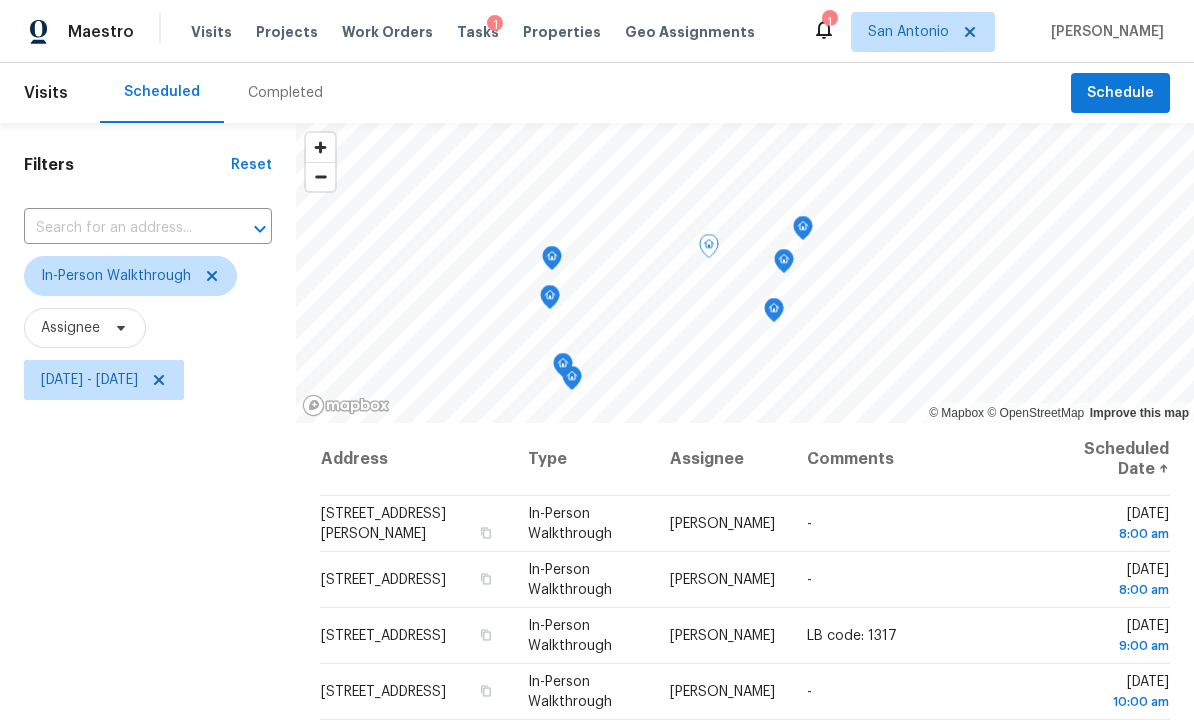 scroll, scrollTop: 0, scrollLeft: 0, axis: both 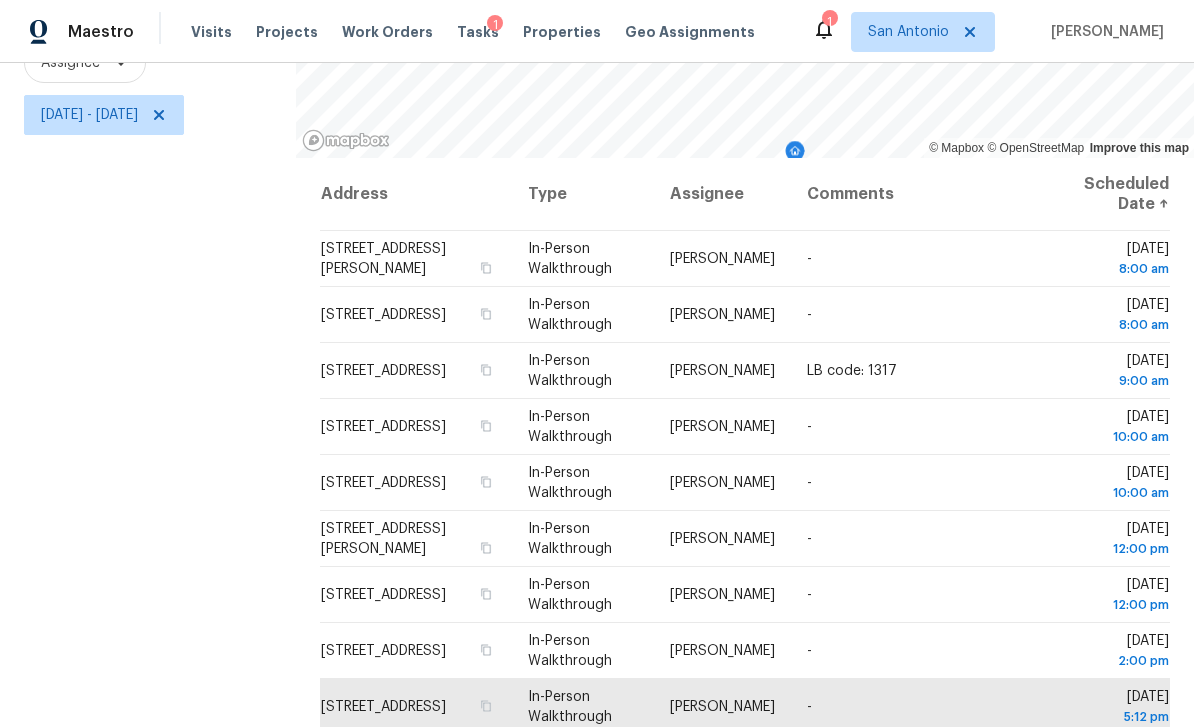 click at bounding box center (0, 0) 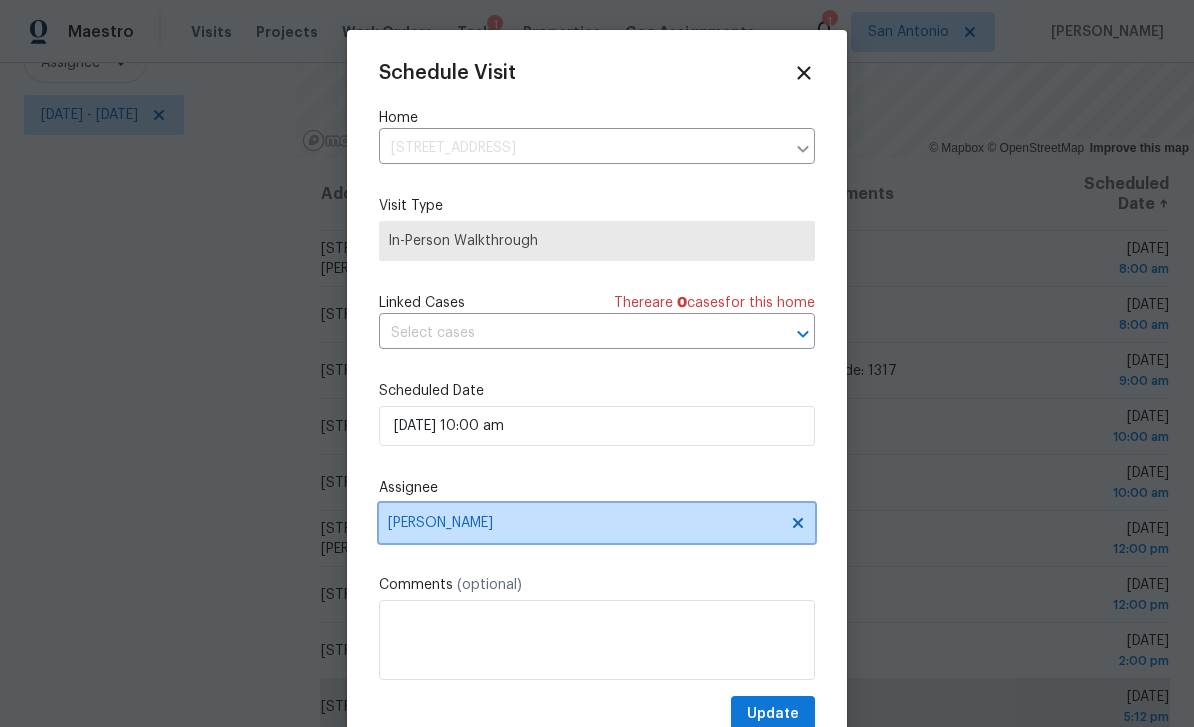 click on "[PERSON_NAME]" at bounding box center (584, 523) 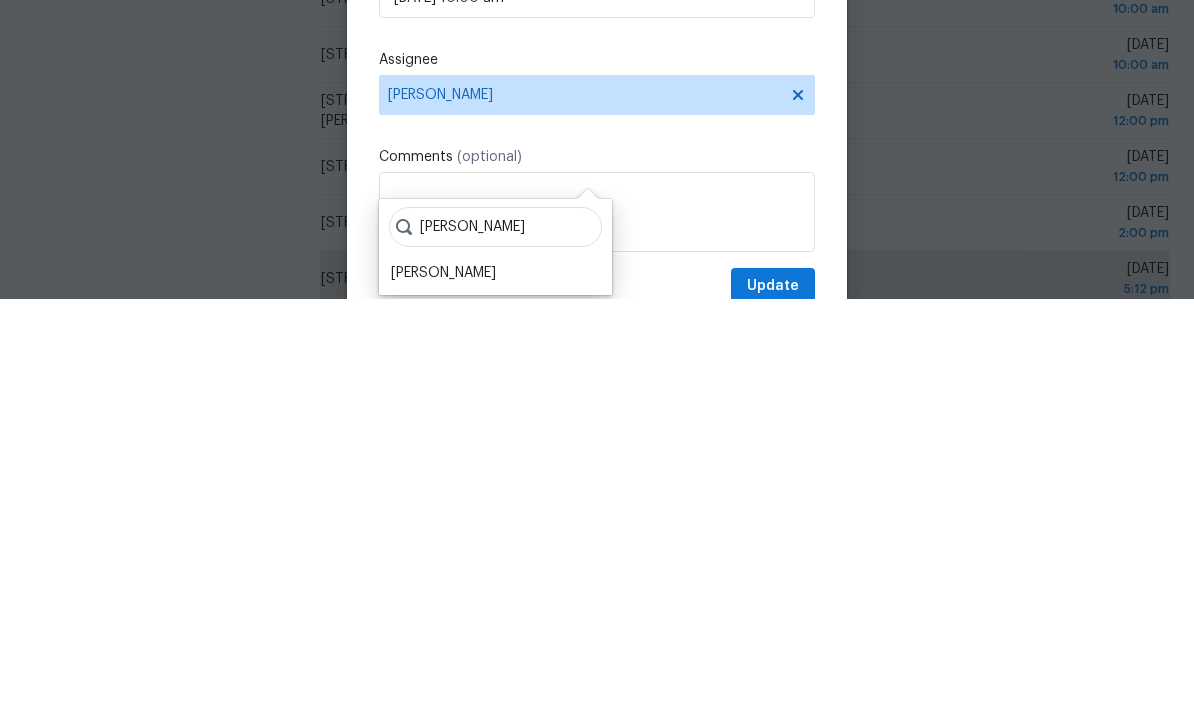 type on "[PERSON_NAME]" 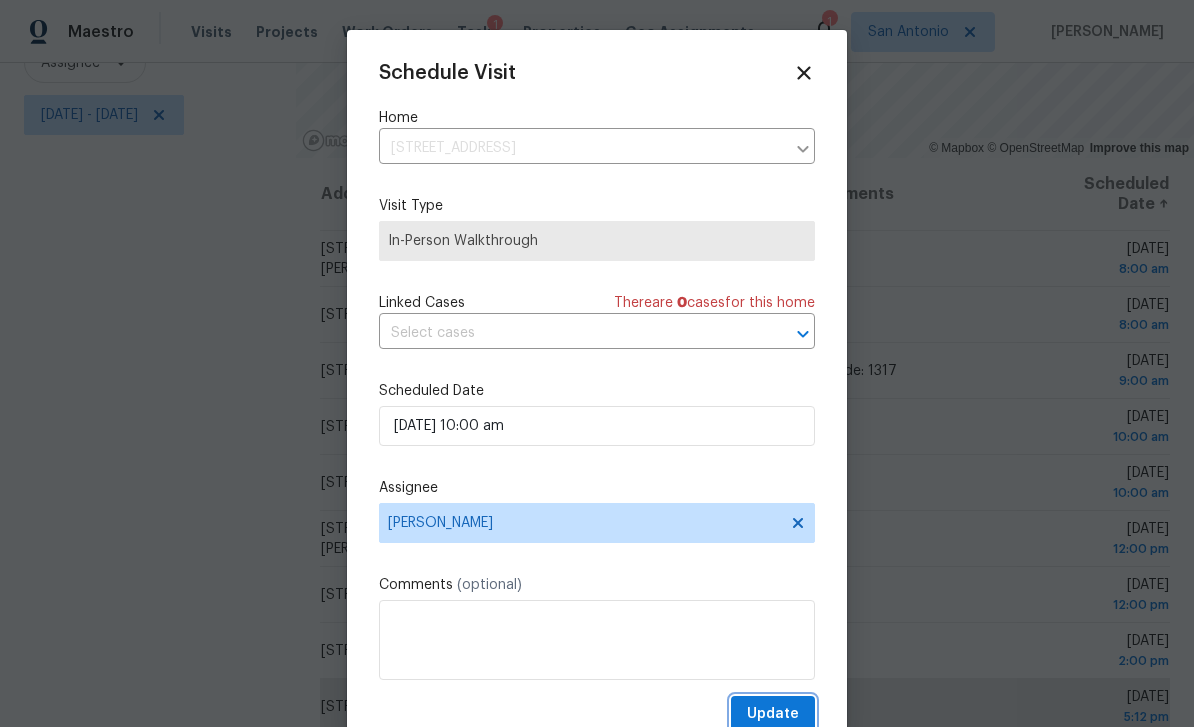 click on "Update" at bounding box center [773, 714] 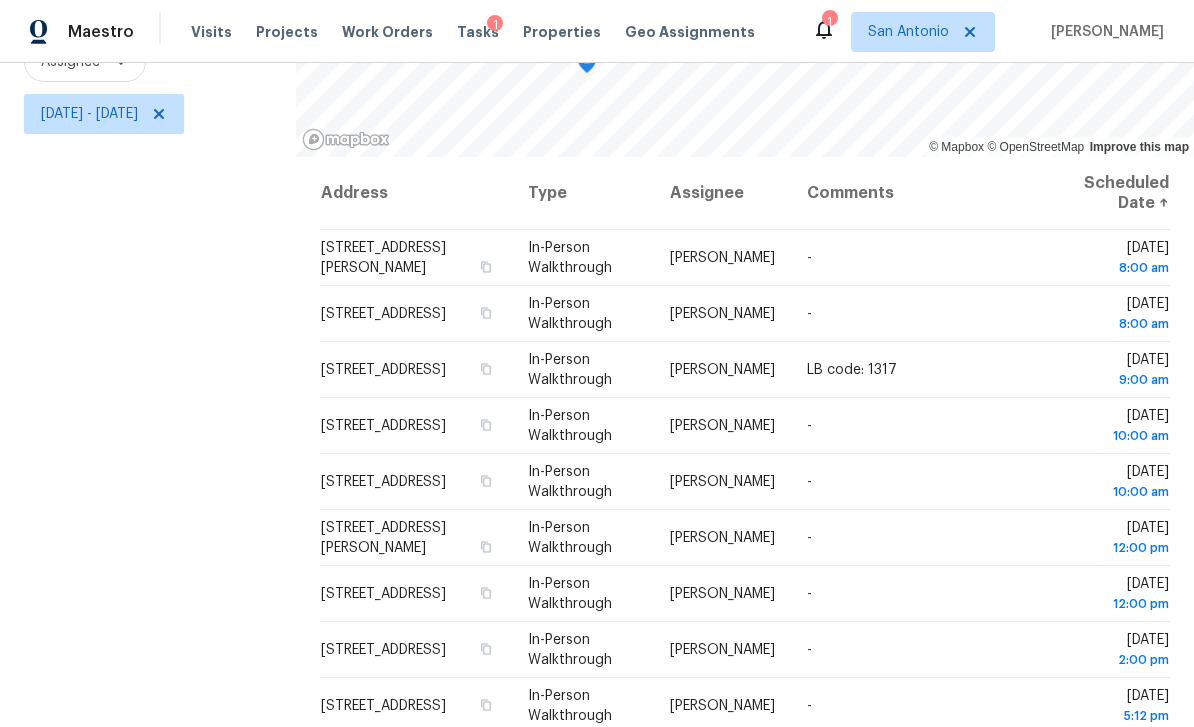 scroll, scrollTop: 265, scrollLeft: 0, axis: vertical 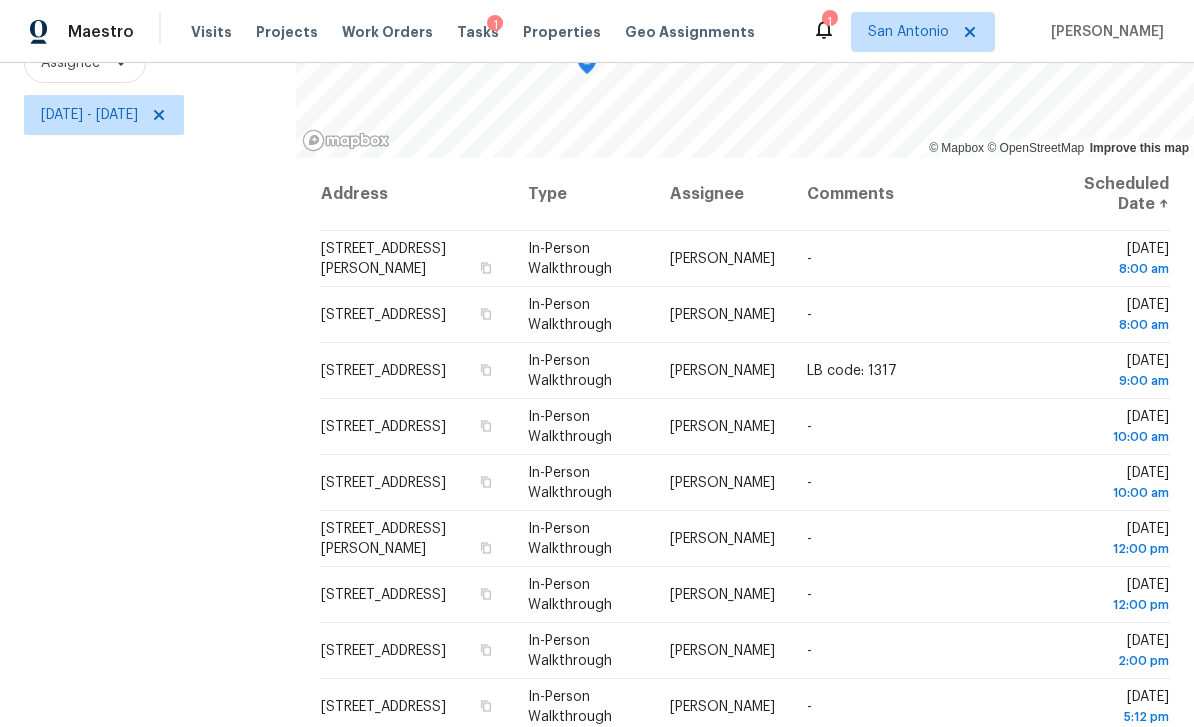 click at bounding box center [0, 0] 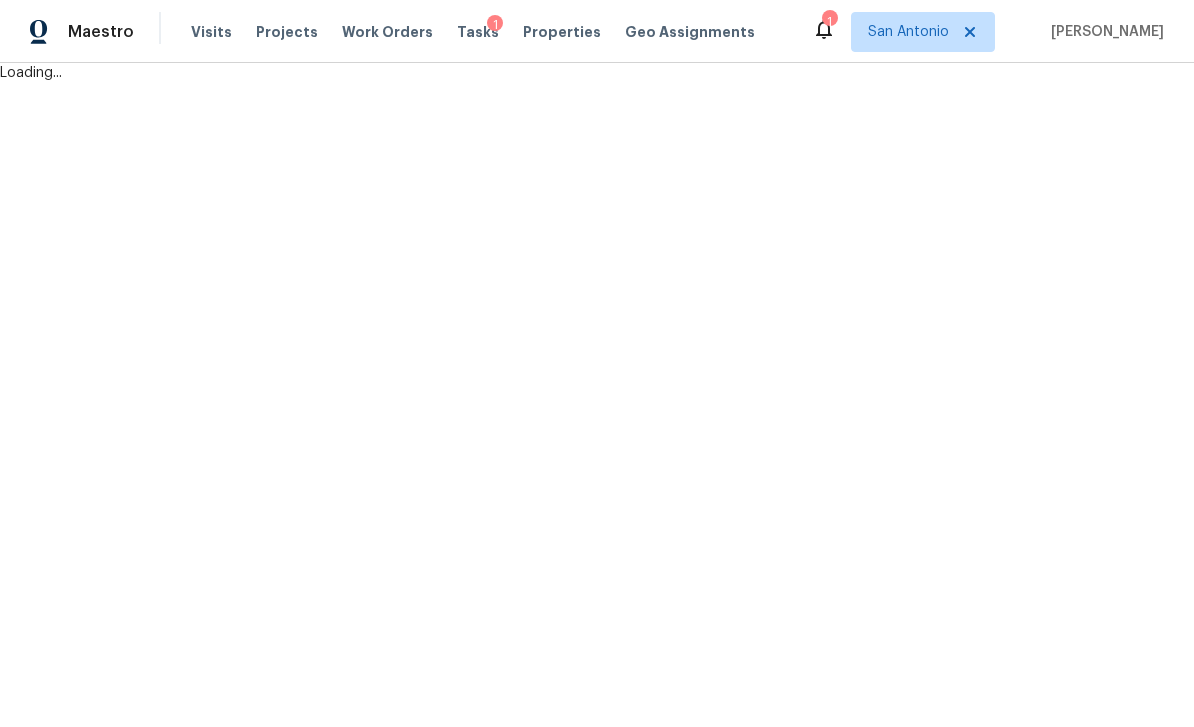 scroll, scrollTop: 0, scrollLeft: 0, axis: both 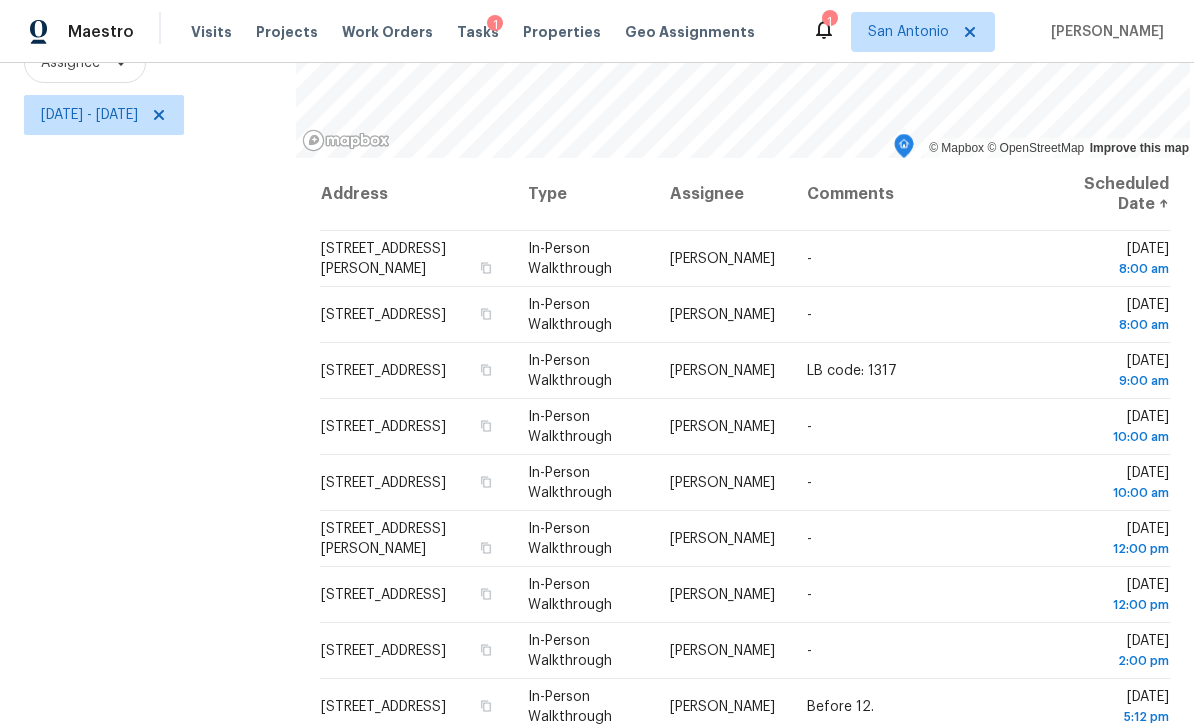 click on "Address Type Assignee Comments Scheduled Date ↑ 149 Lark Hill Rd, Floresville, TX 78114 In-Person Walkthrough Felix Ramos - Wed, Jul 16 8:00 am 2915 Del Mar Way, Converse, TX 78109 In-Person Walkthrough Chris Fuentes - Wed, Jul 16 8:00 am 12007 Silver Hts, San Antonio, TX 78254 In-Person Walkthrough Felix Ramos LB code: 1317 Wed, Jul 16 9:00 am 7558 Toledo Bnd, San Antonio, TX 78252 In-Person Walkthrough Felix Ramos - Wed, Jul 16 10:00 am 215 Rustic Willow, Schertz, TX 78154 In-Person Walkthrough Sheila Cooksey - Wed, Jul 16 10:00 am 4318 James Bowie, San Antonio, TX 78253 In-Person Walkthrough Felix Ramos - Wed, Jul 16 12:00 pm 10220 Flatland Trl, Converse, TX 78109 In-Person Walkthrough Chris Fuentes - Wed, Jul 16 12:00 pm 5862 Wildcat Cyn, San Antonio, TX 78252 In-Person Walkthrough Felix Ramos - Wed, Jul 16 2:00 pm 12106 Orchid Blossom St, San Antonio, TX 78247 In-Person Walkthrough Chris Fuentes Before 12. Wed, Jul 16 5:12 pm" at bounding box center [745, 449] 